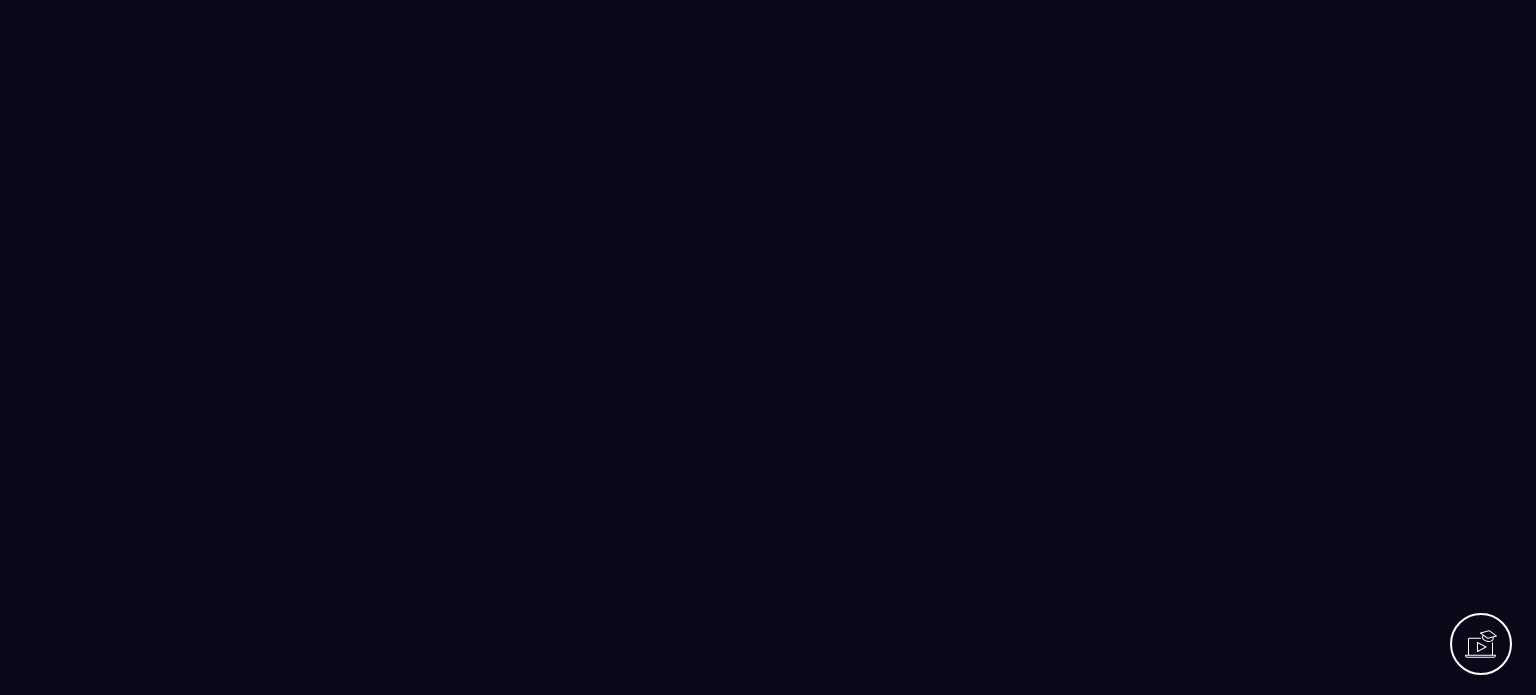 scroll, scrollTop: 0, scrollLeft: 0, axis: both 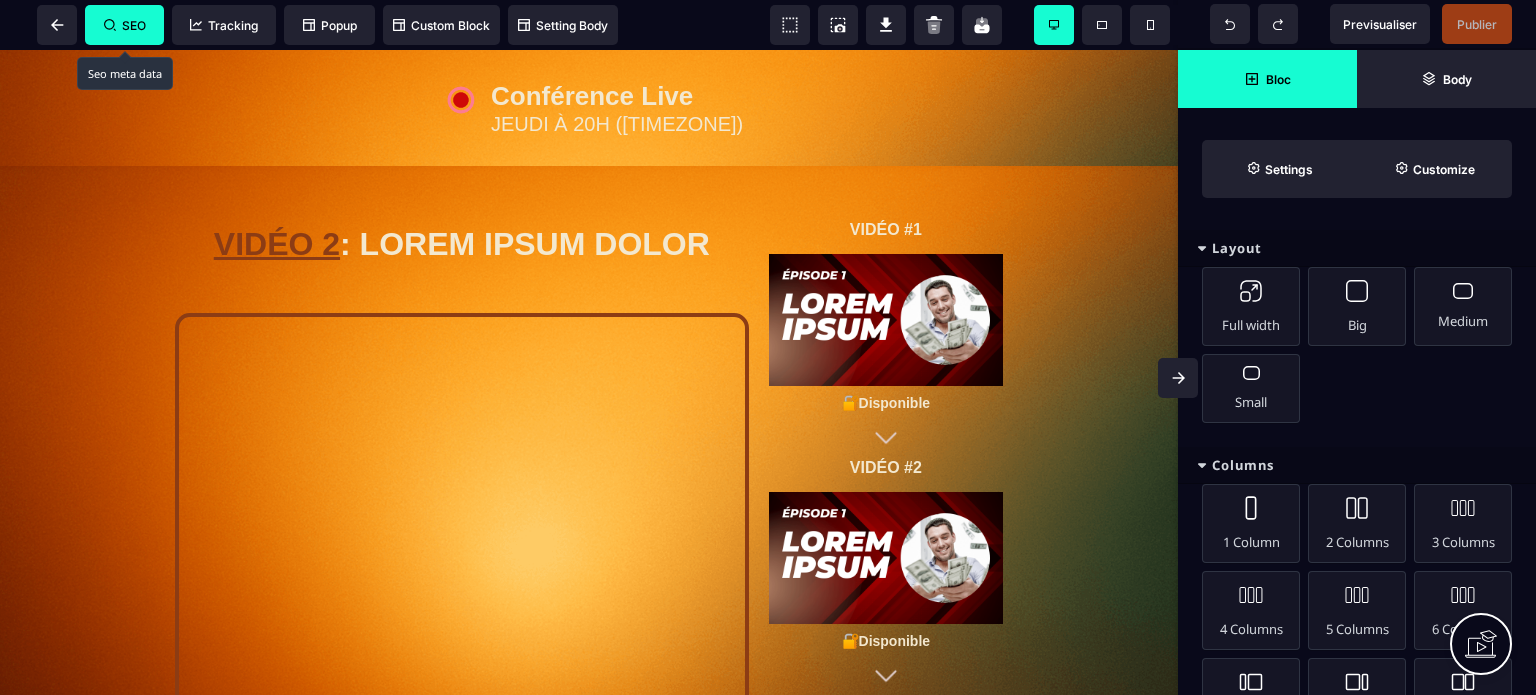 click on "SEO" at bounding box center (124, 25) 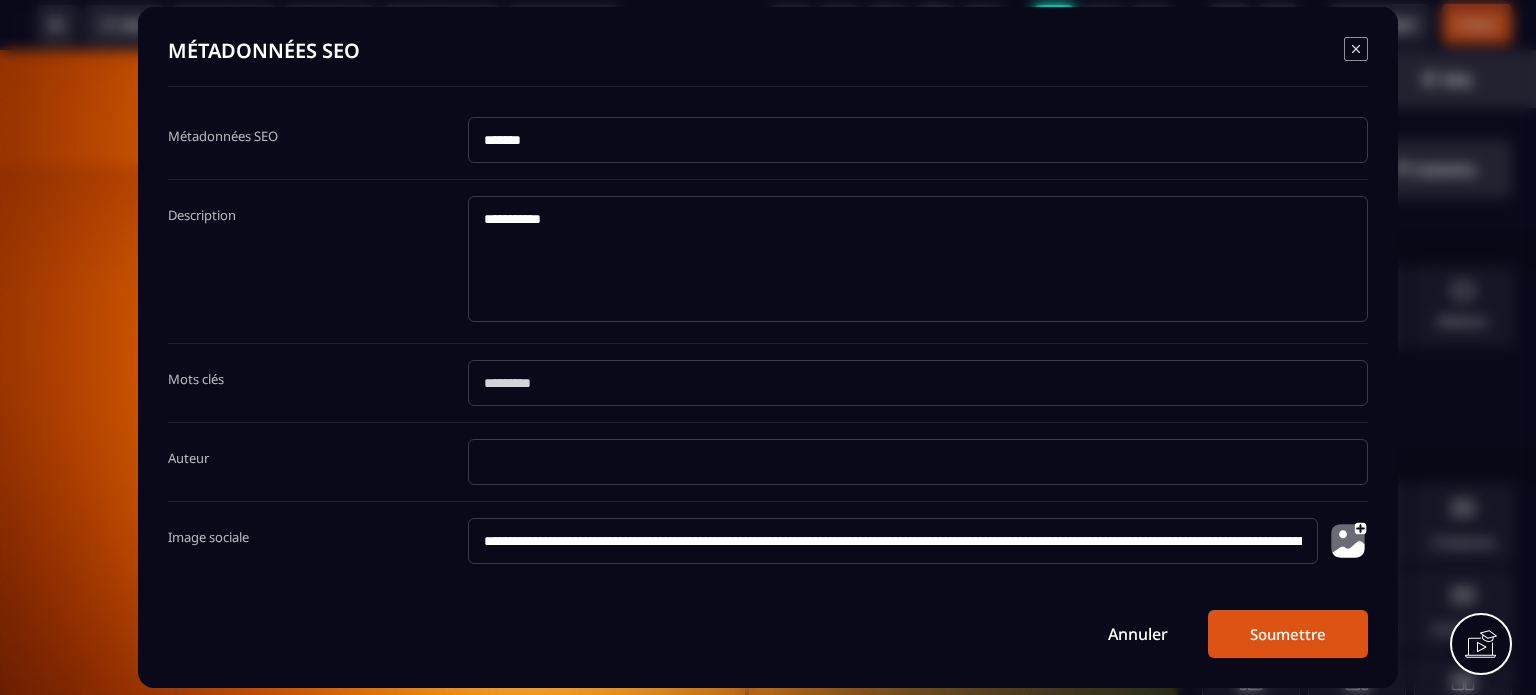 drag, startPoint x: 532, startPoint y: 128, endPoint x: 528, endPoint y: 142, distance: 14.56022 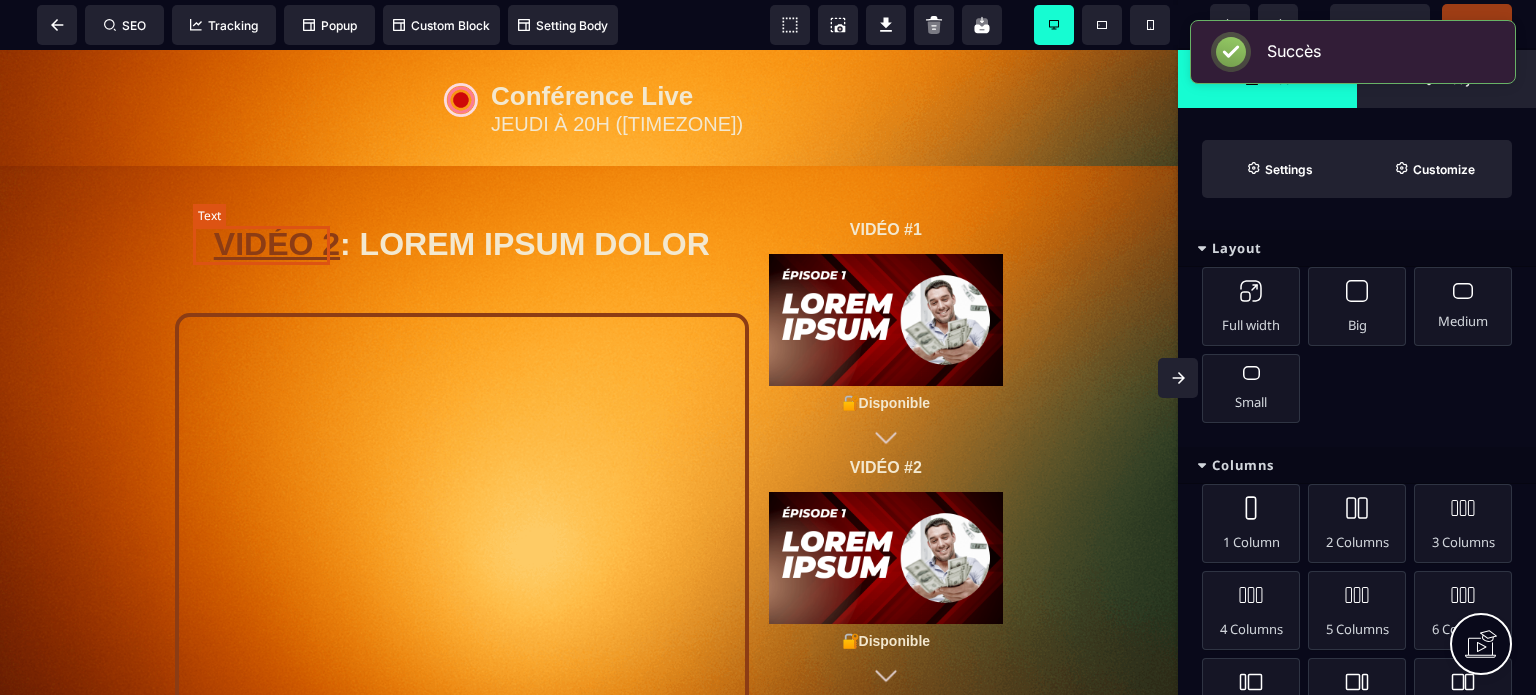 click on "VIDÉO 2" at bounding box center (277, 244) 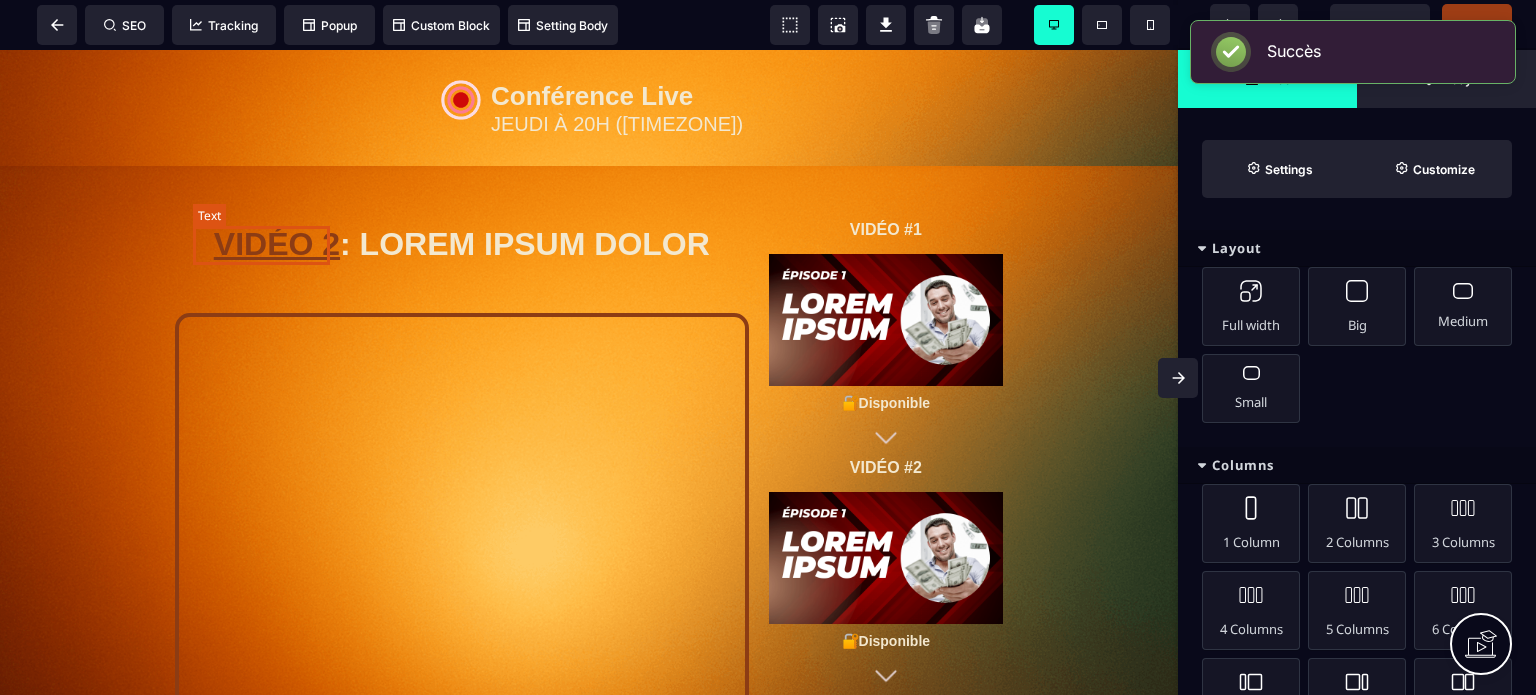 click on "VIDÉO 2" at bounding box center (277, 244) 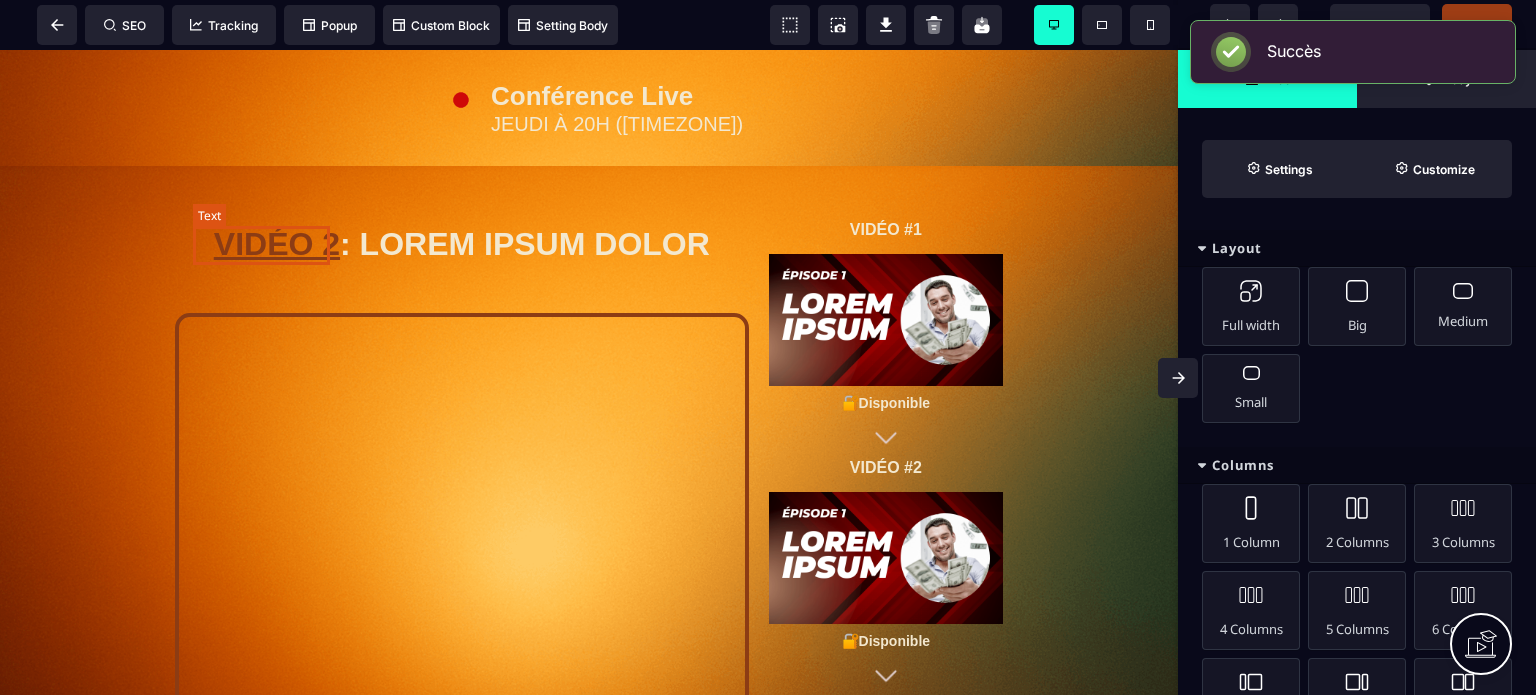 select on "***" 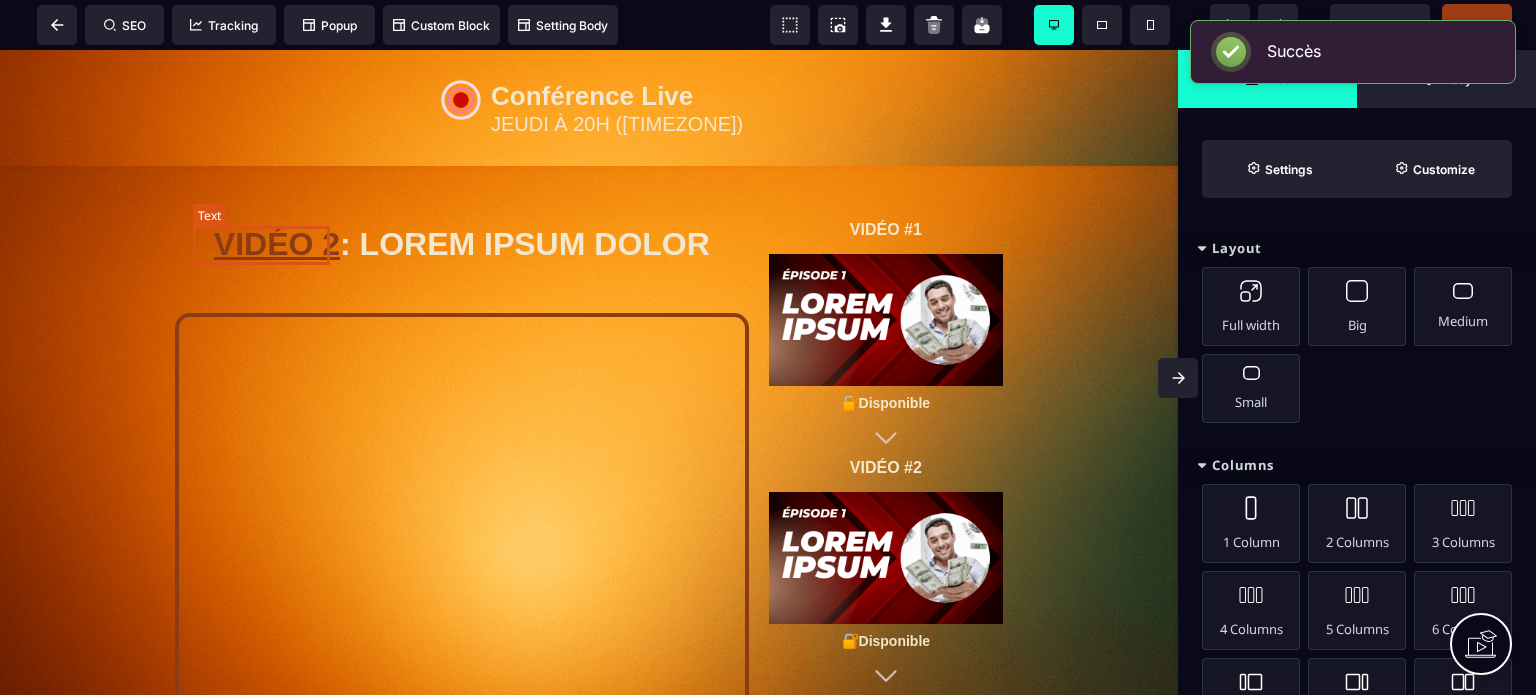 select on "**" 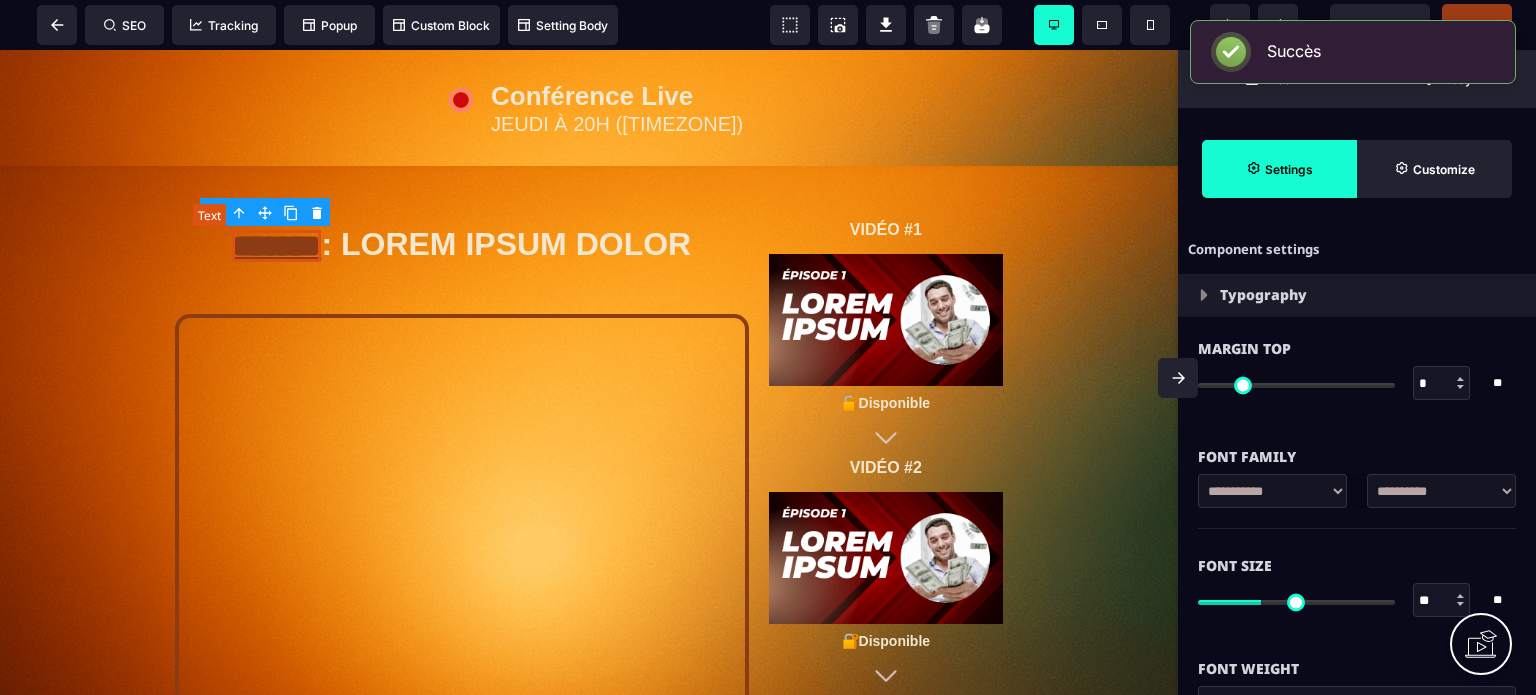 type on "*" 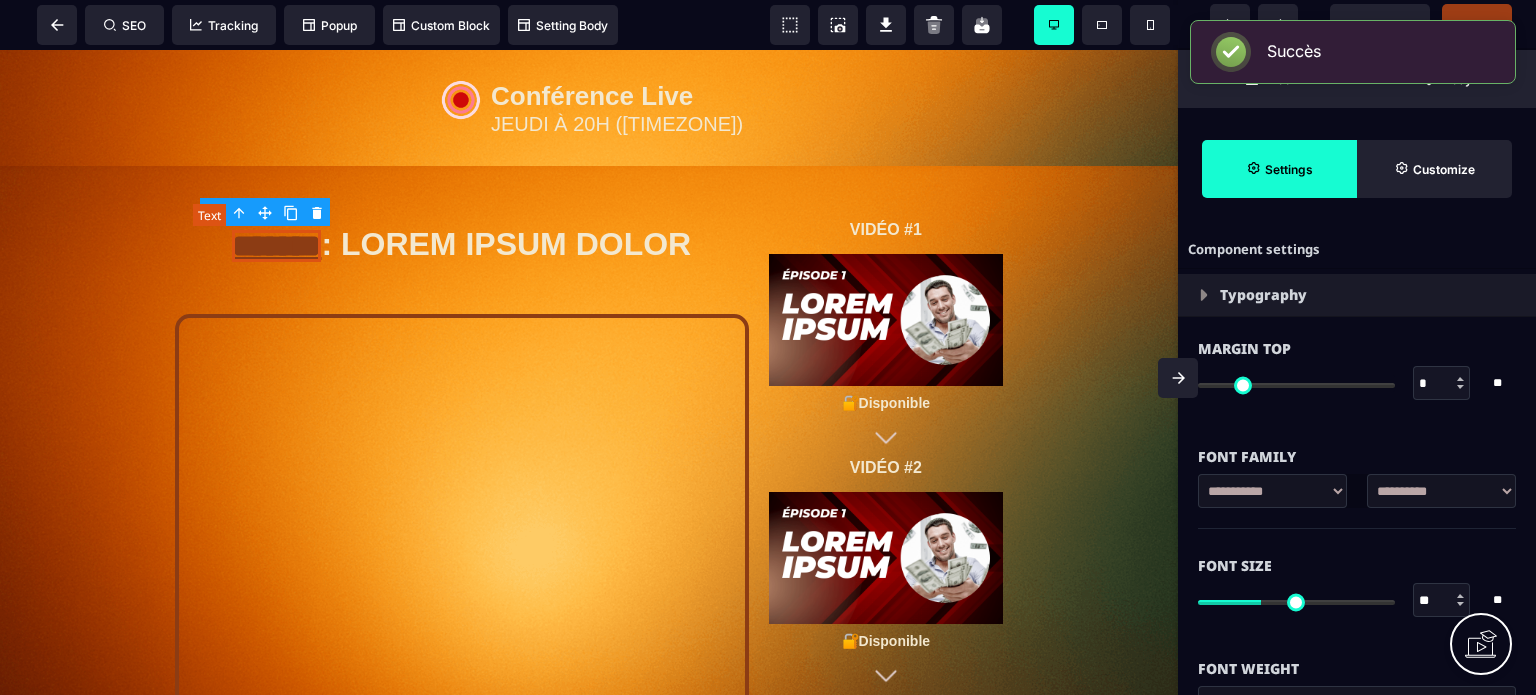 type on "*" 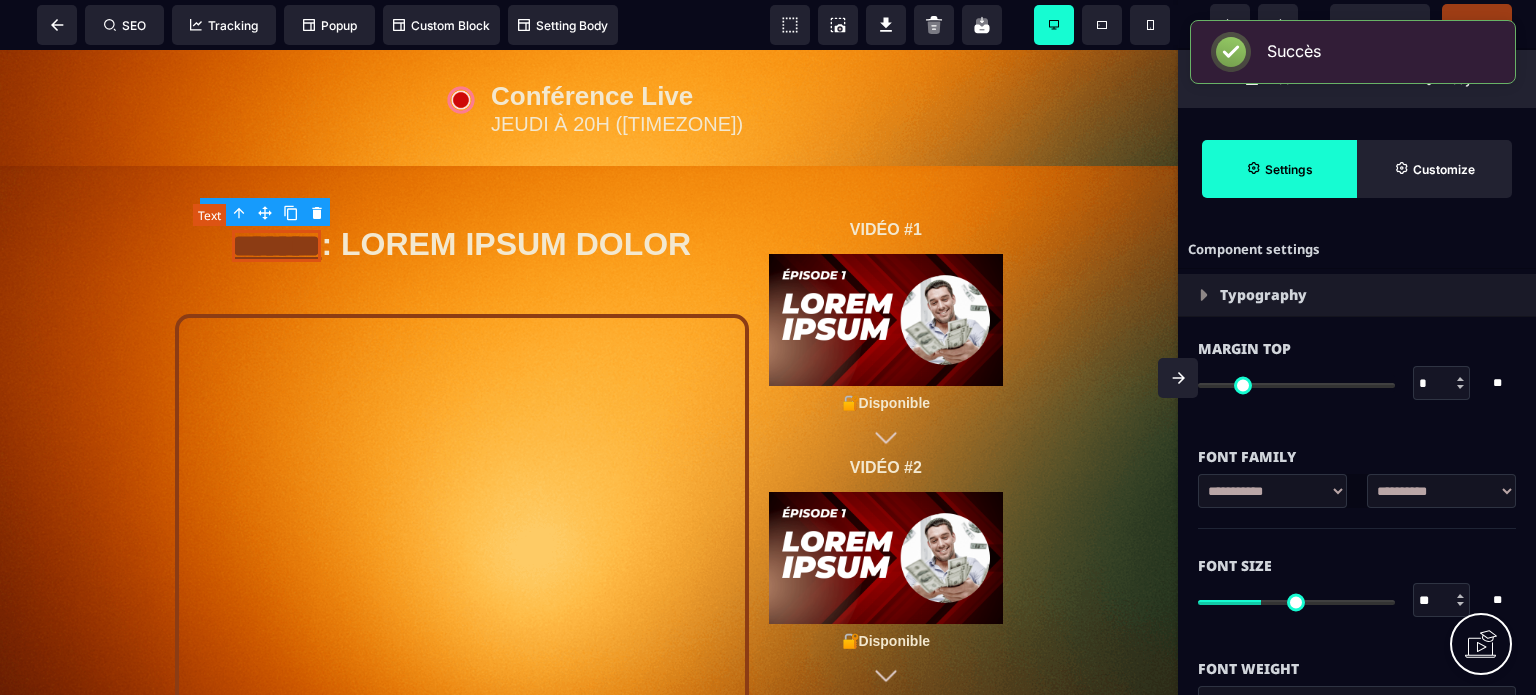 type on "*" 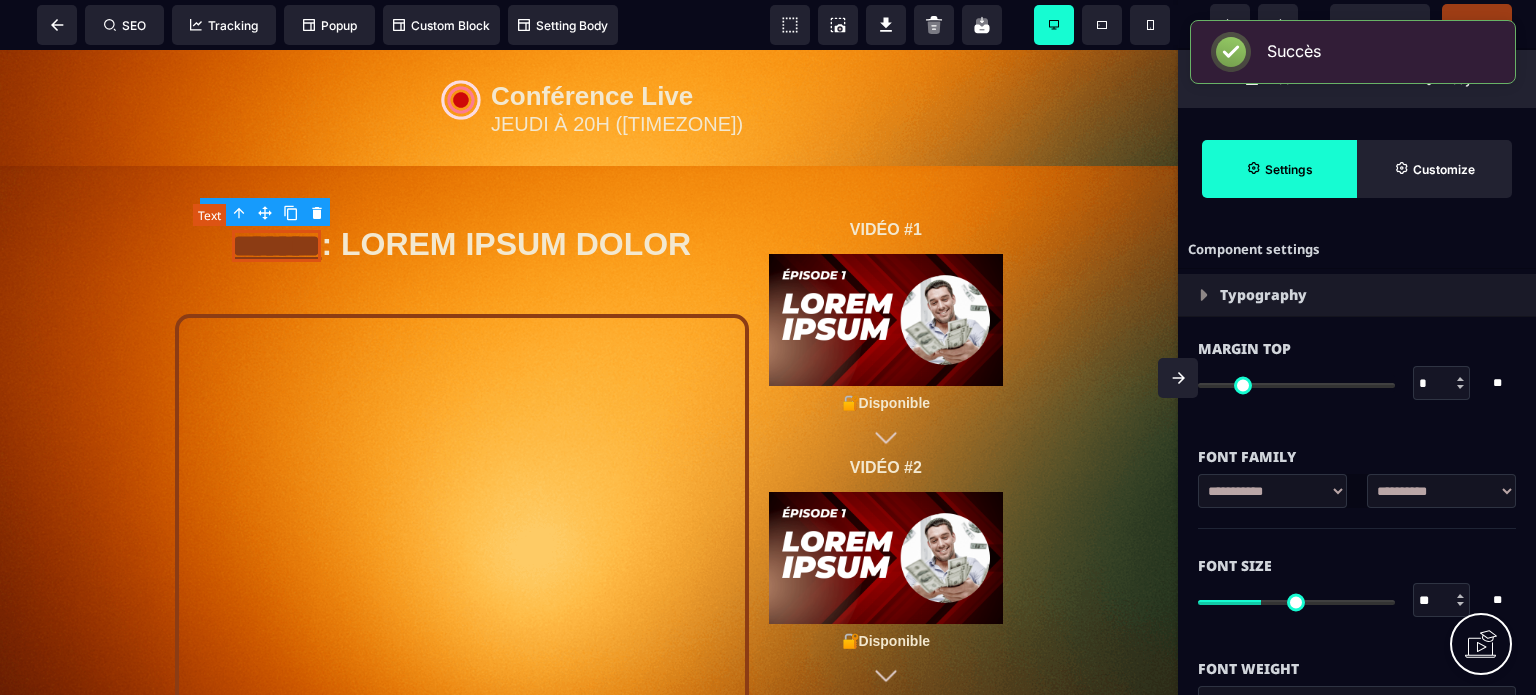 type on "****" 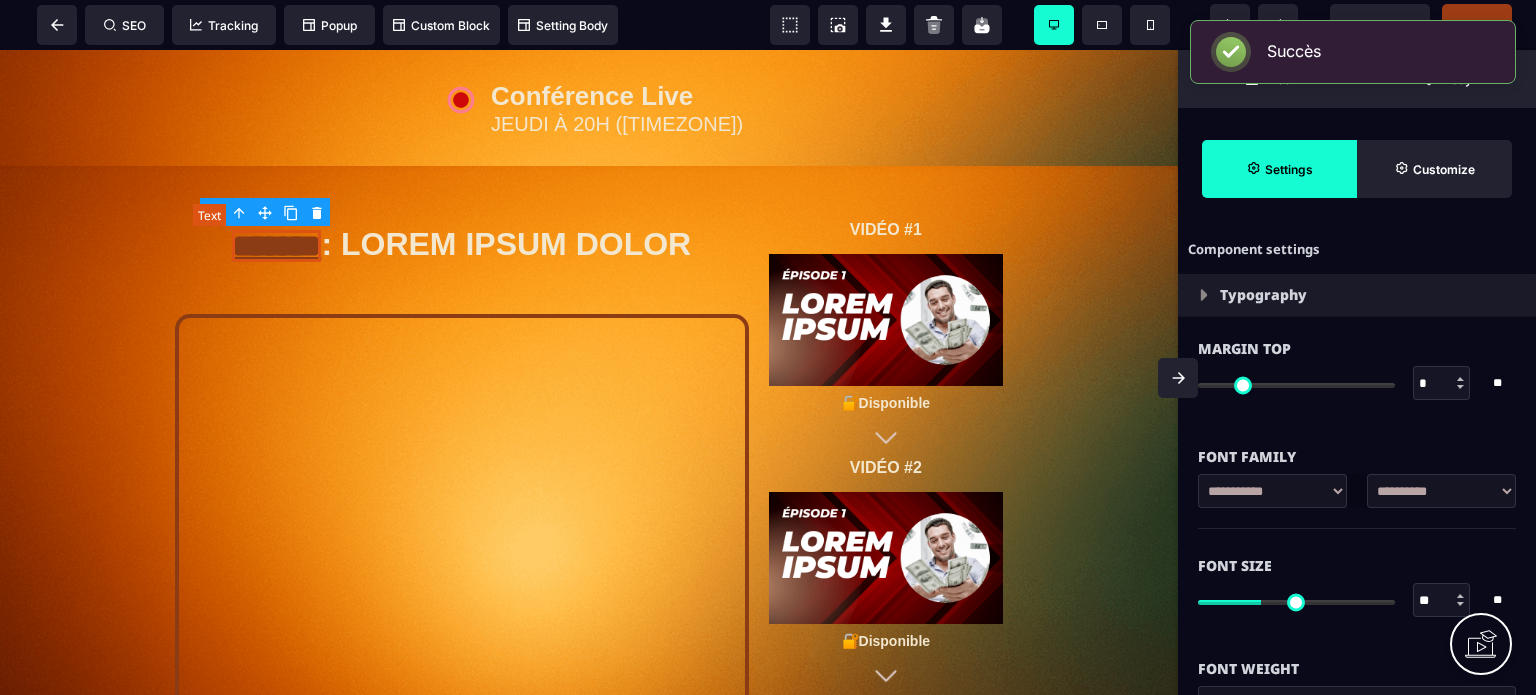 type on "****" 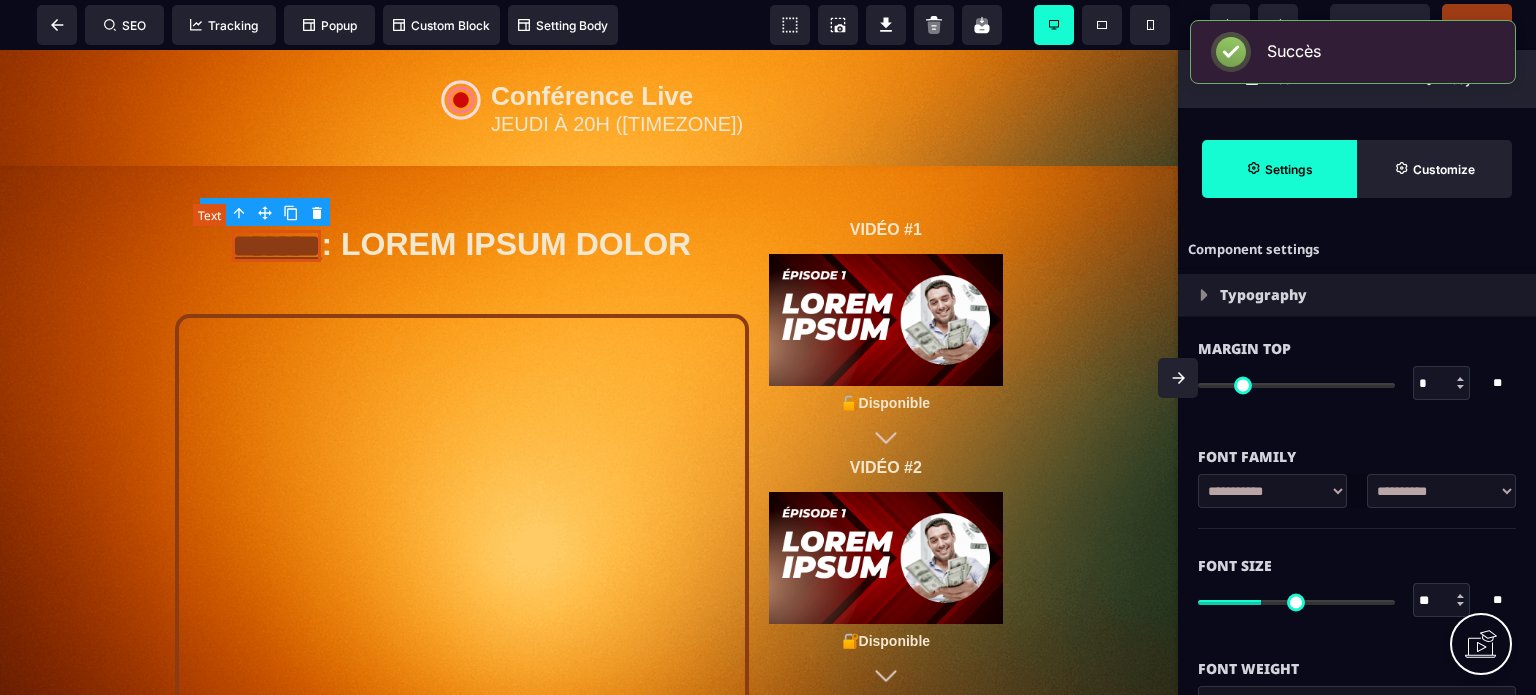 type on "*" 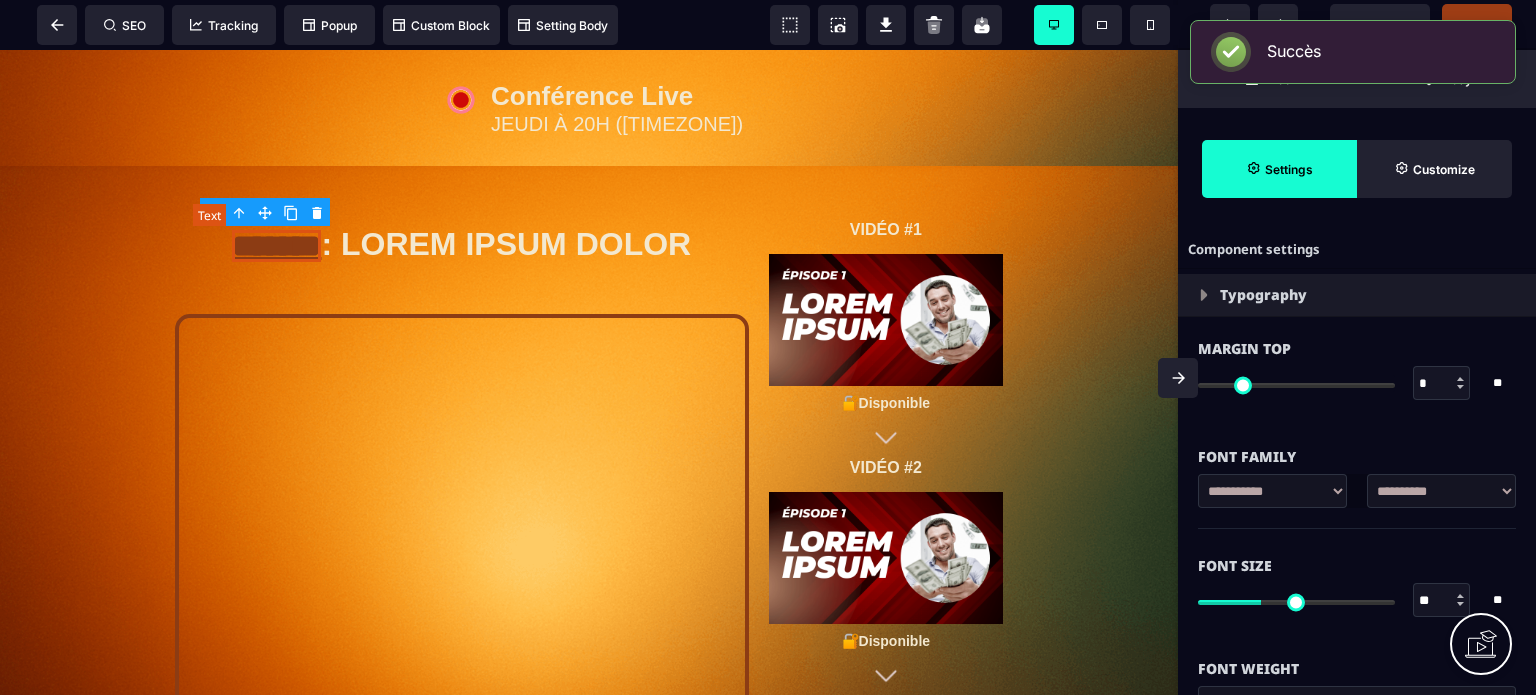 type on "*" 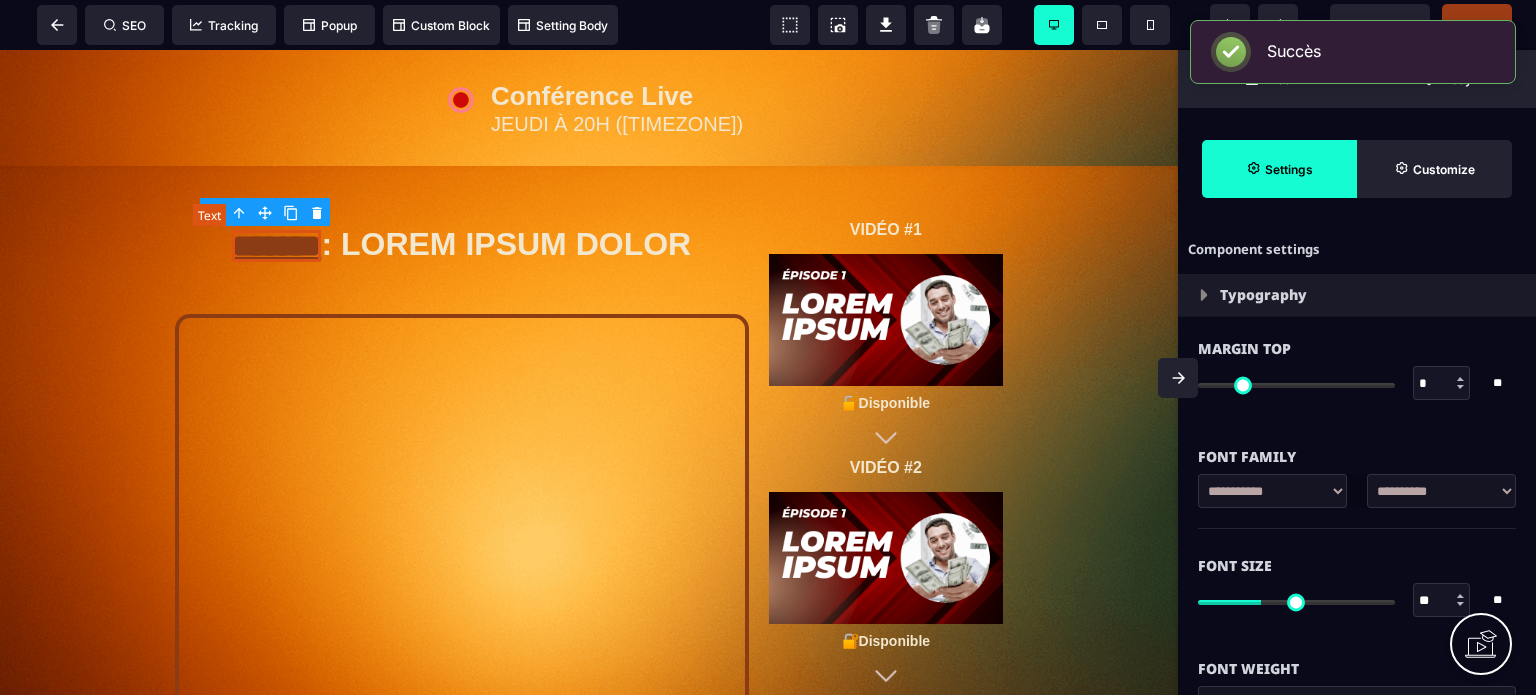 type on "*" 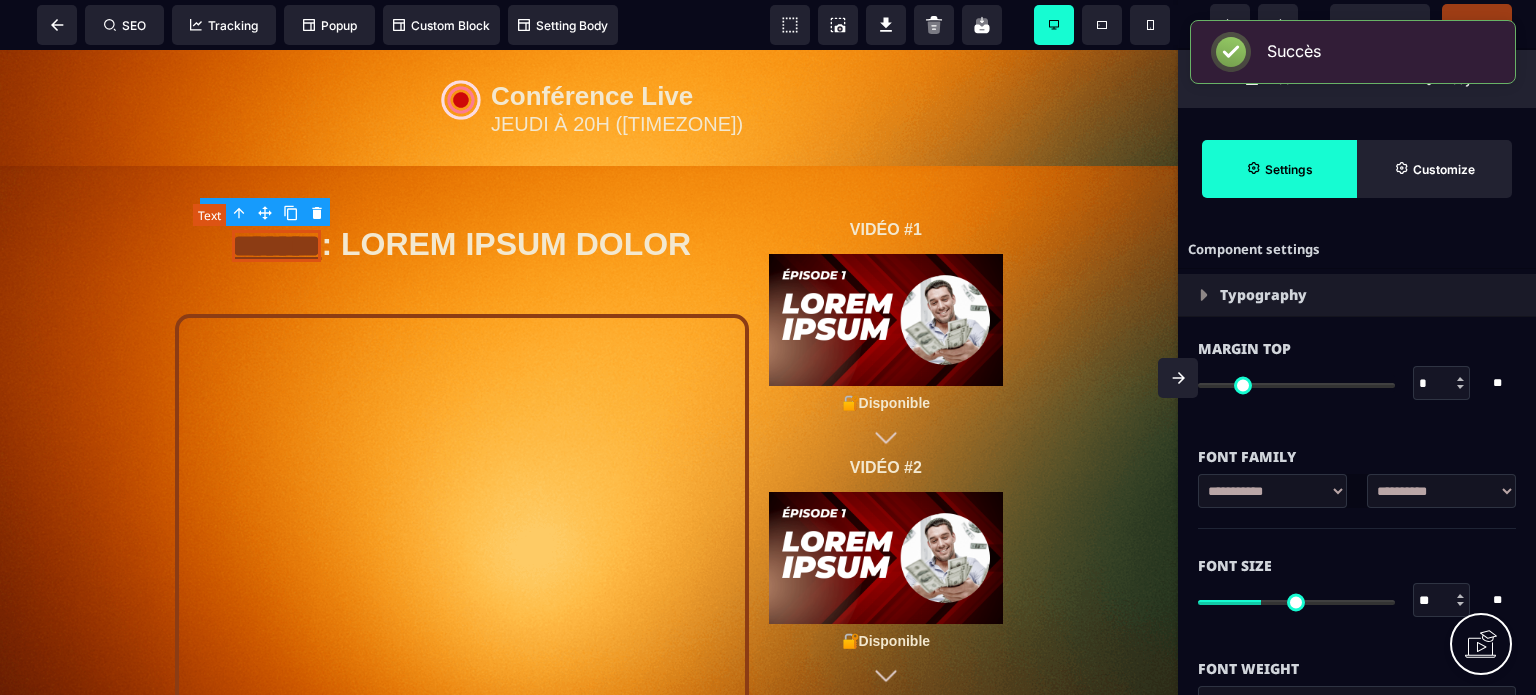 type on "*" 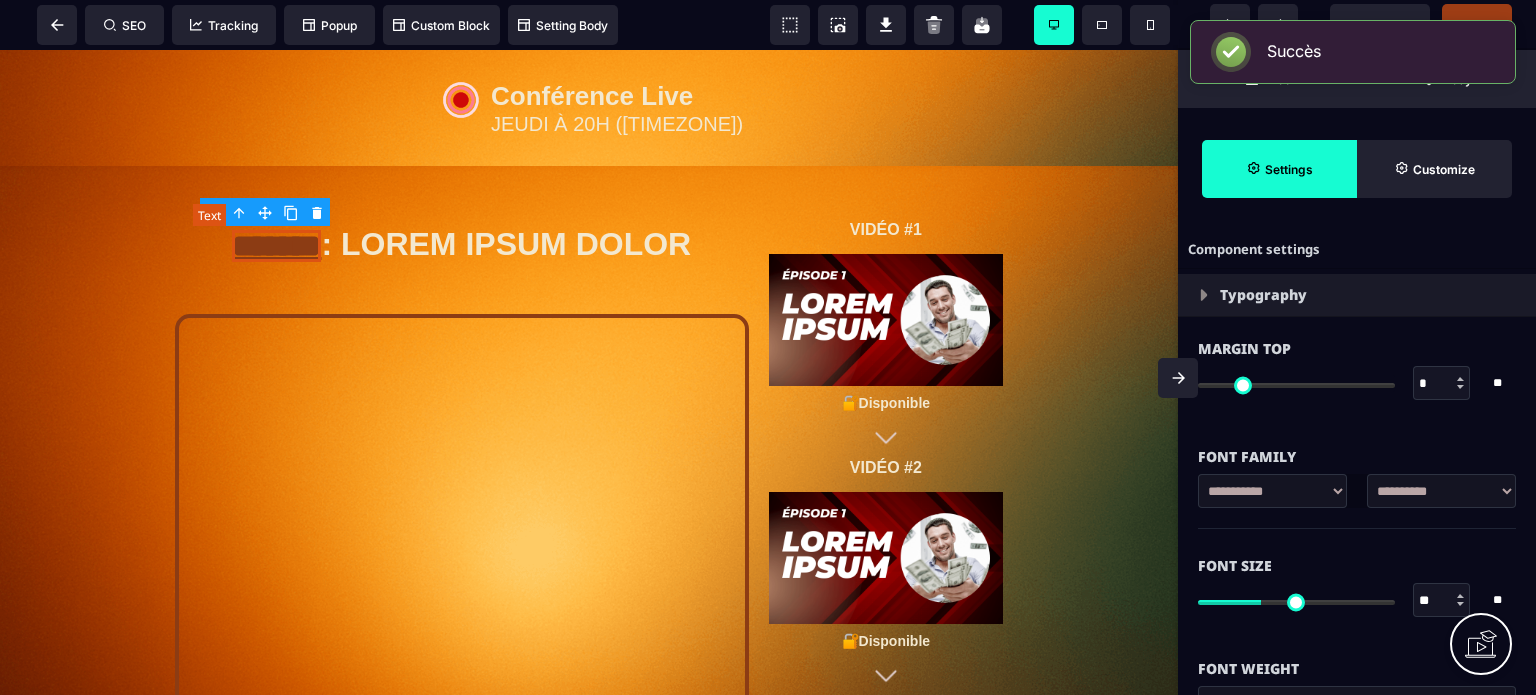 select on "**" 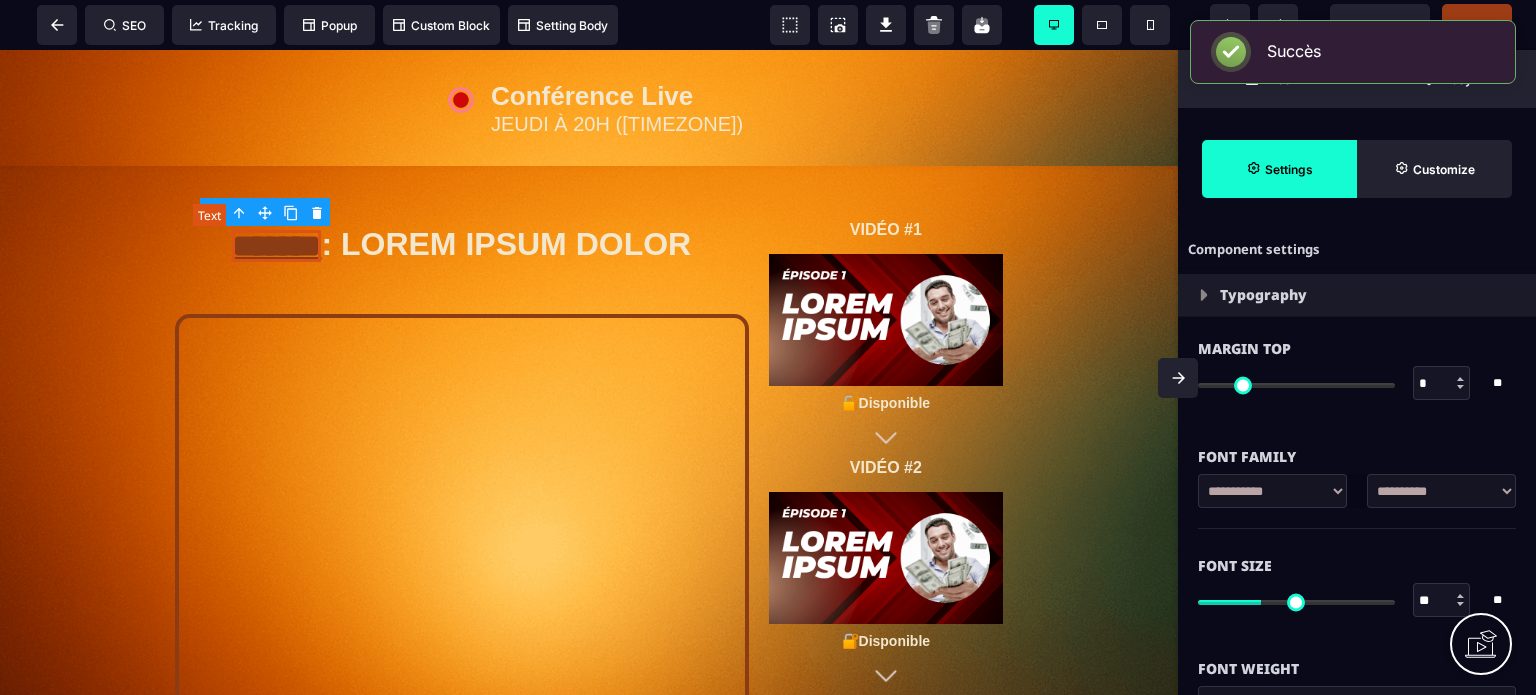 select on "**" 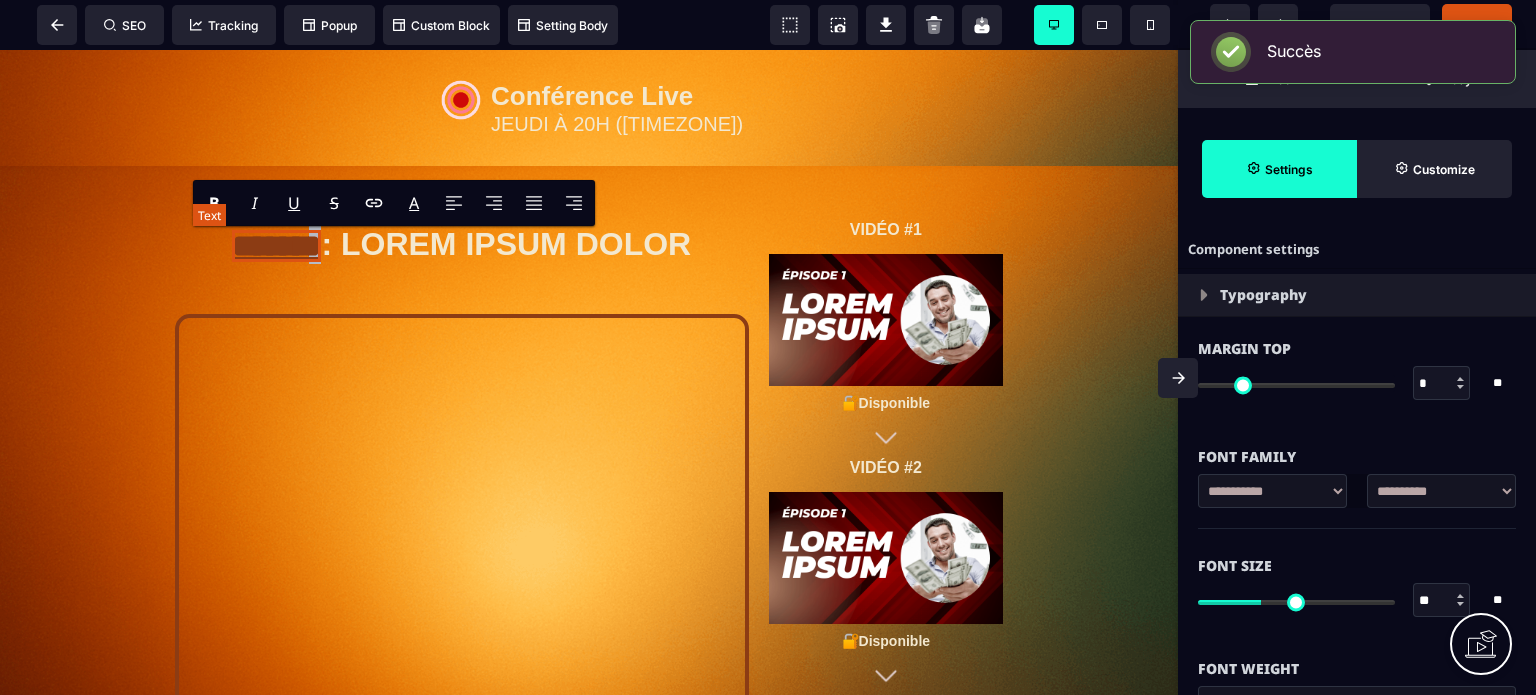 click on "*******" at bounding box center [276, 246] 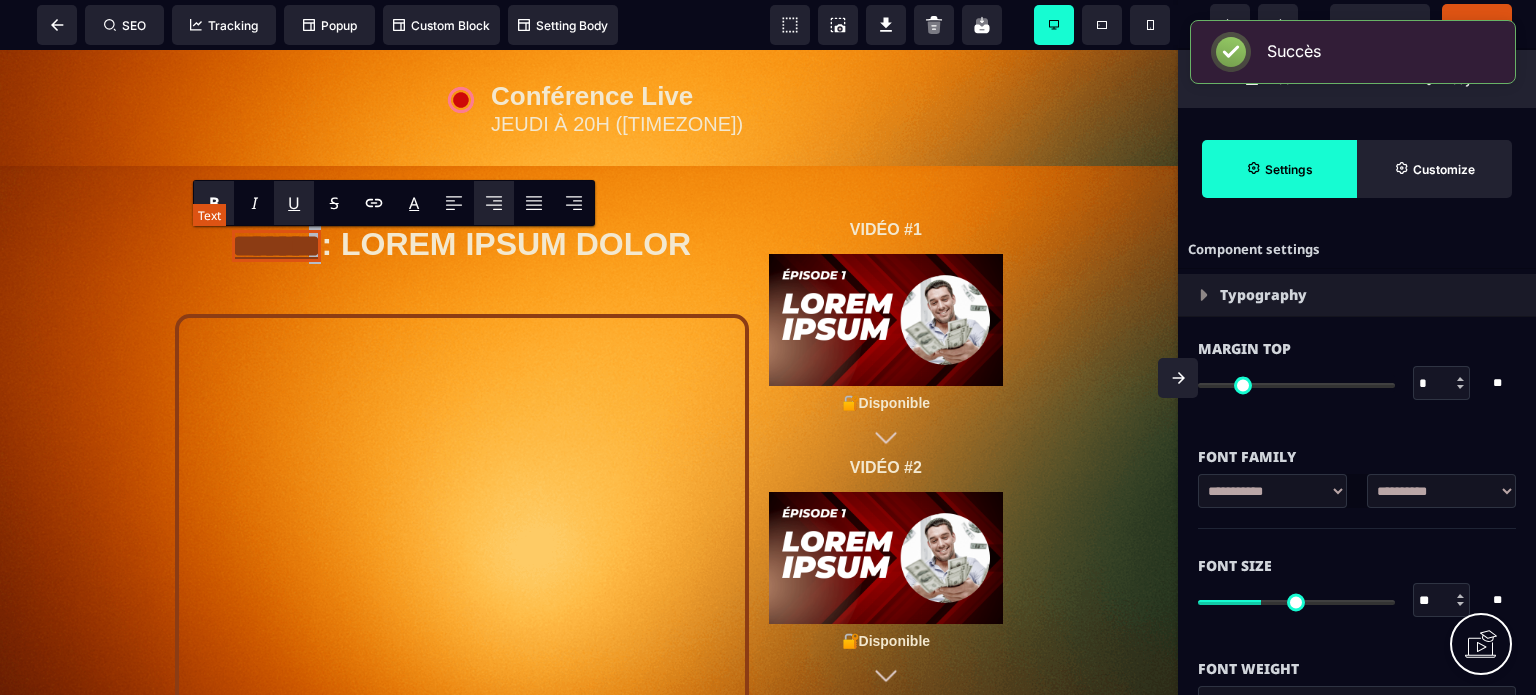 type 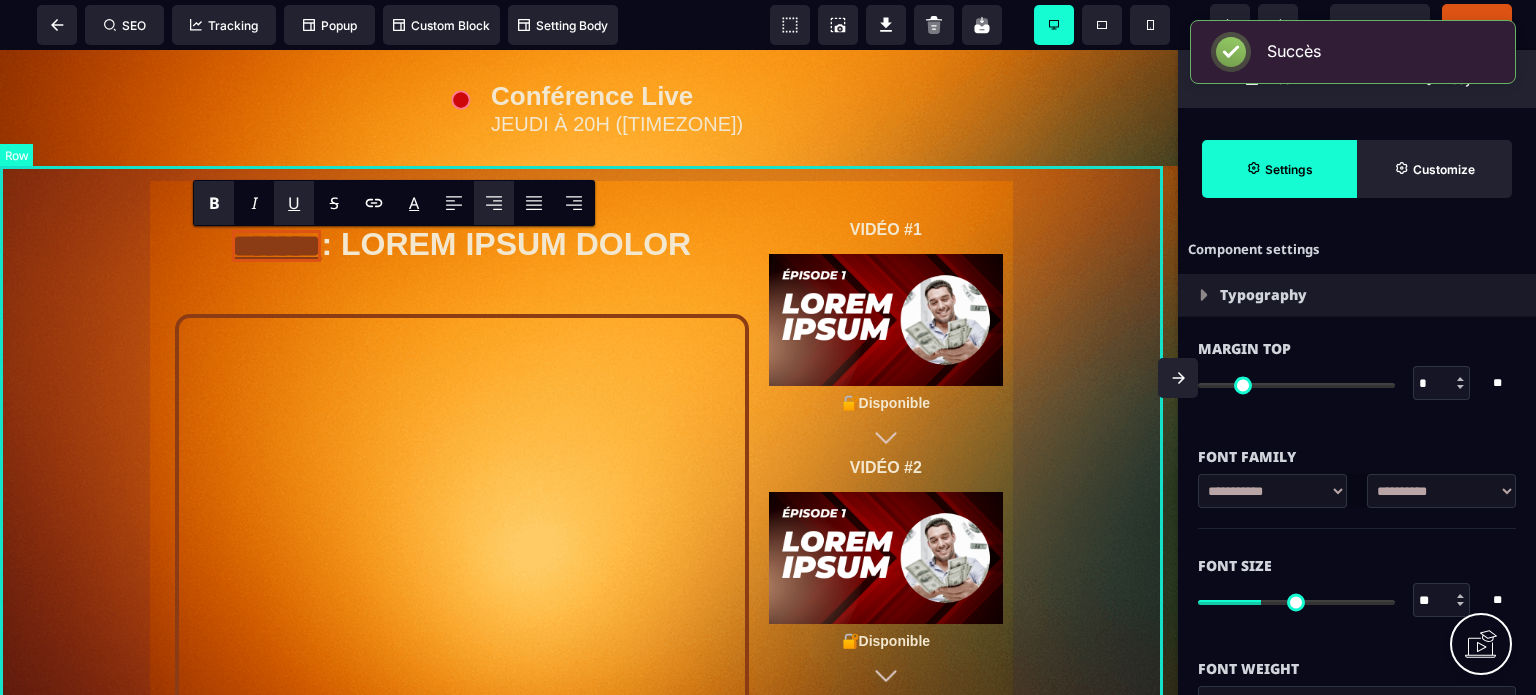 click on "******* : LOREM IPSUM DOLOR Clique ici pour accéder à la prochaine vidéo VIDÉO #1 🔐Disponible VIDÉO #2 🔐Disponible VIDÉO #3 🔒 Bientôt disponible" at bounding box center (589, 568) 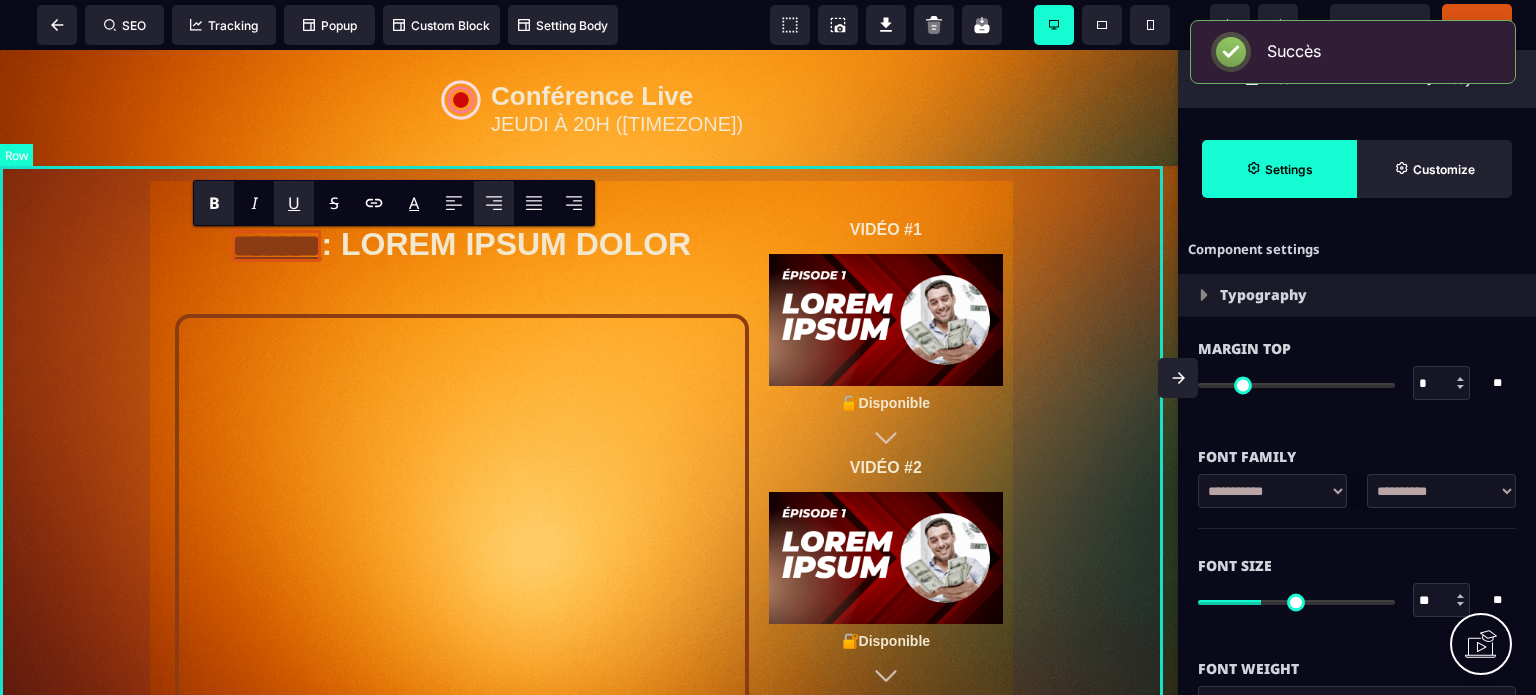 select on "*" 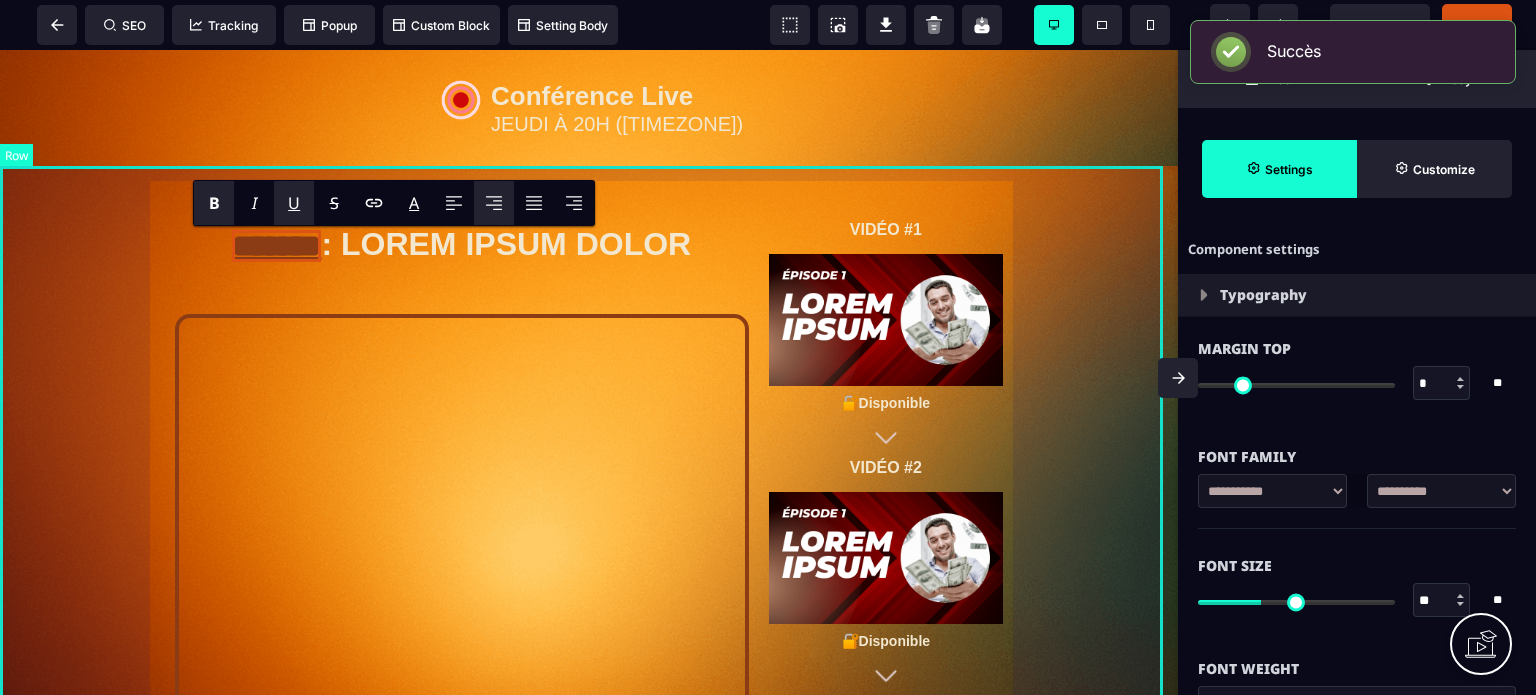 select on "**" 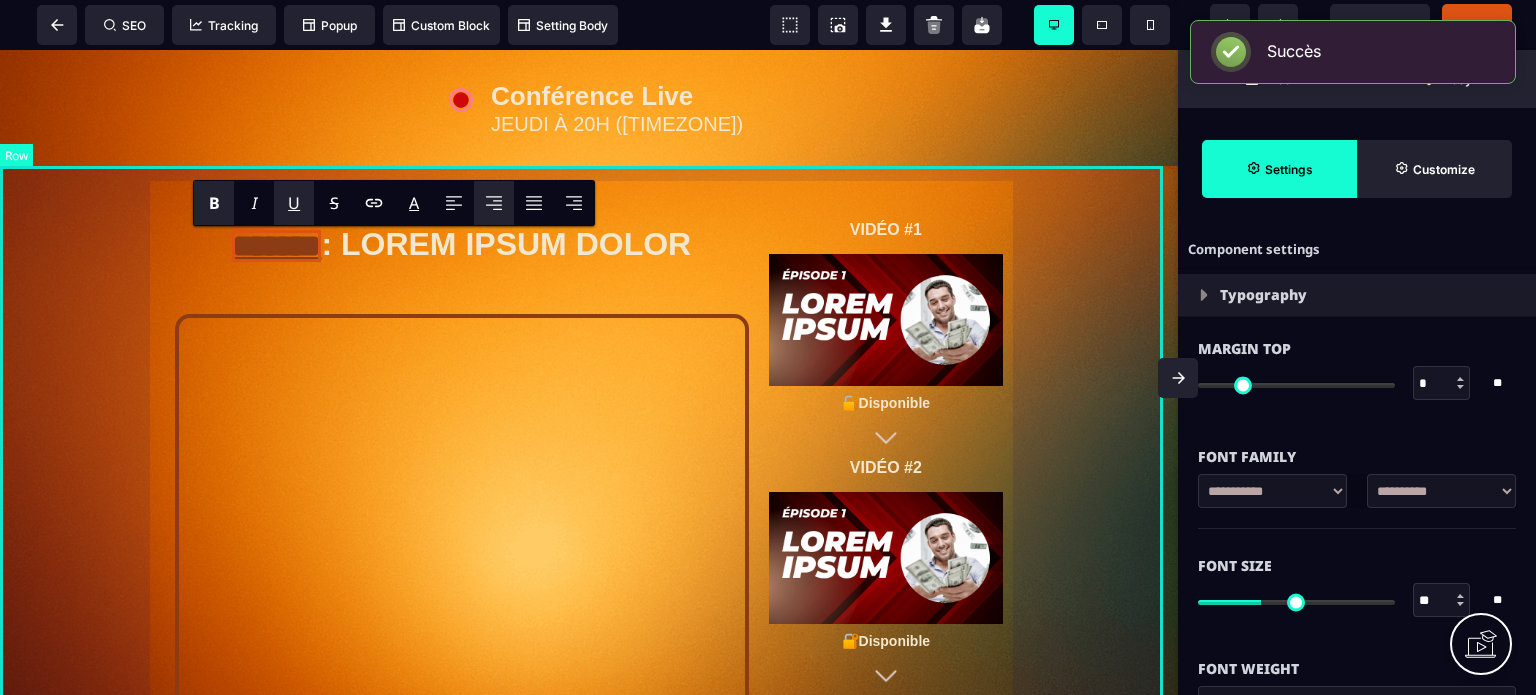 select on "**" 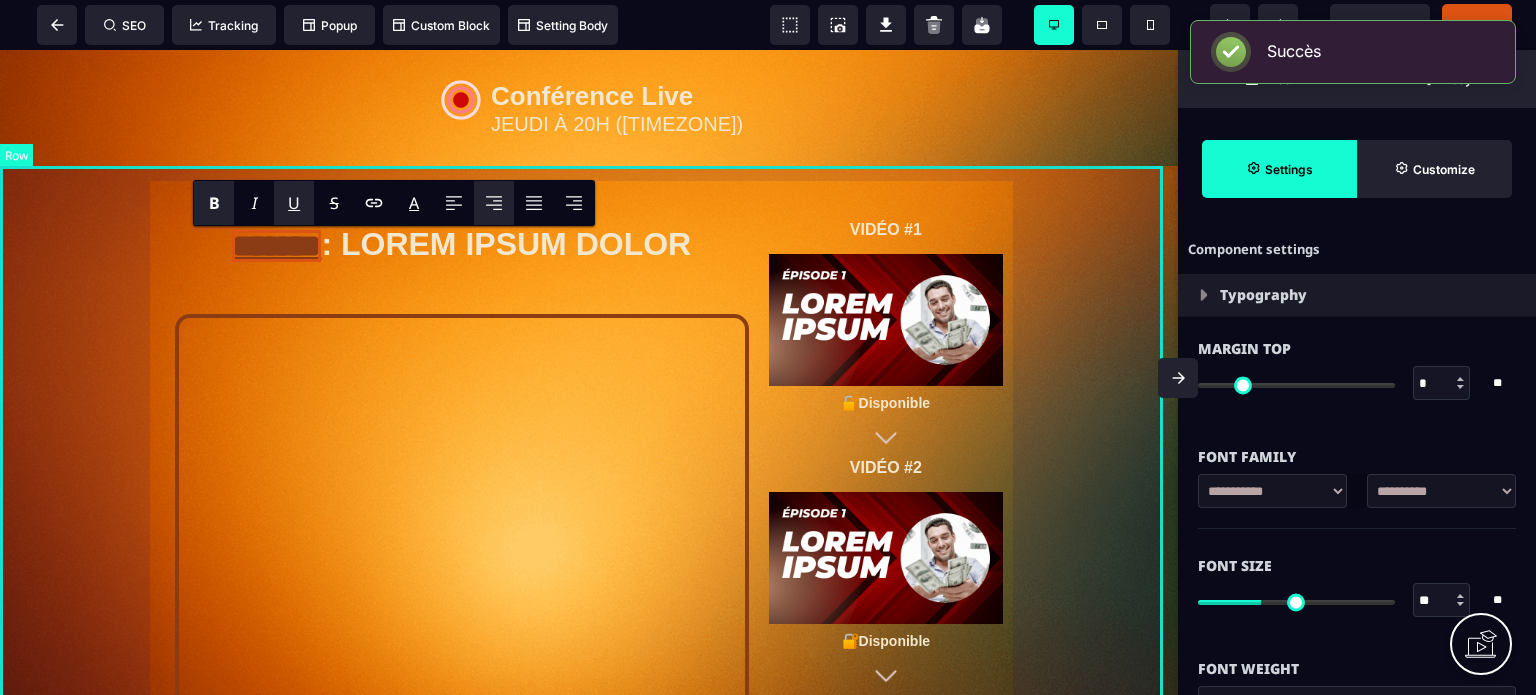 select on "**" 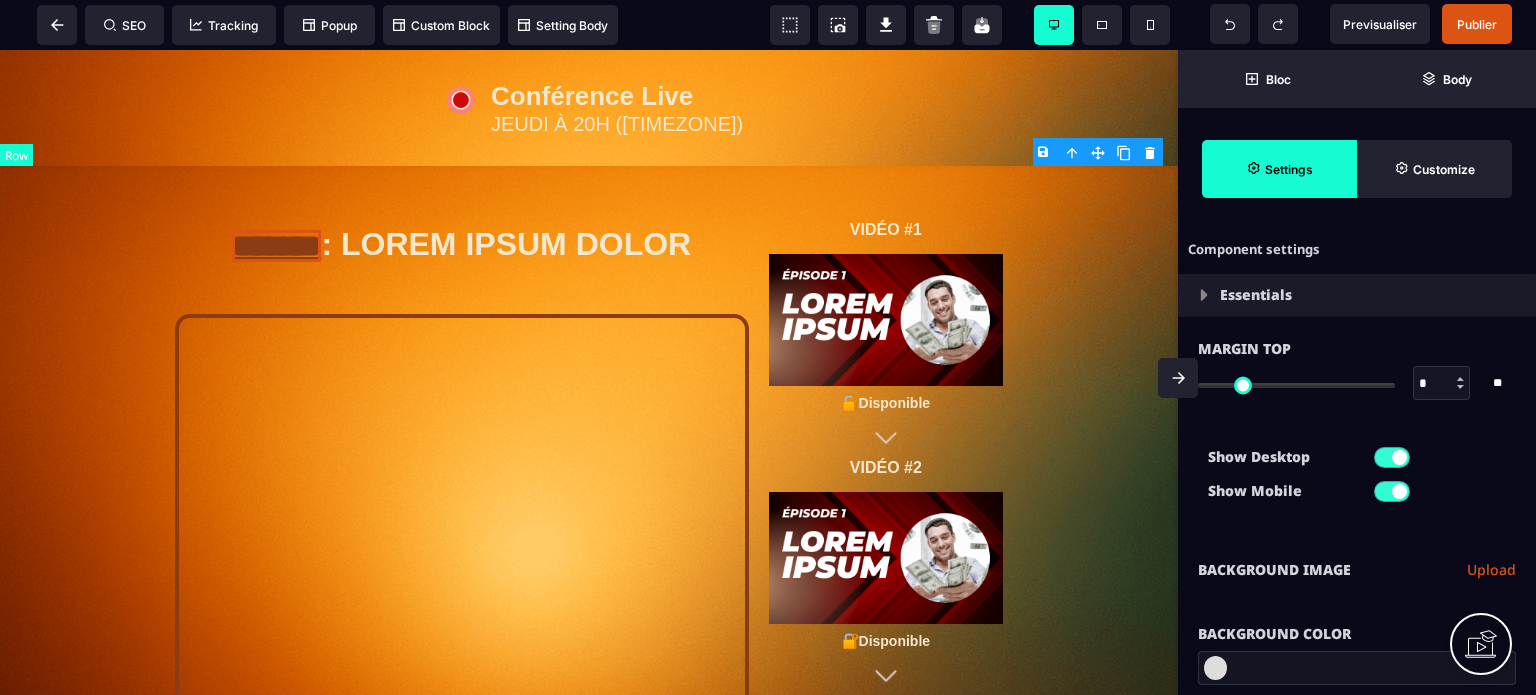 type on "*" 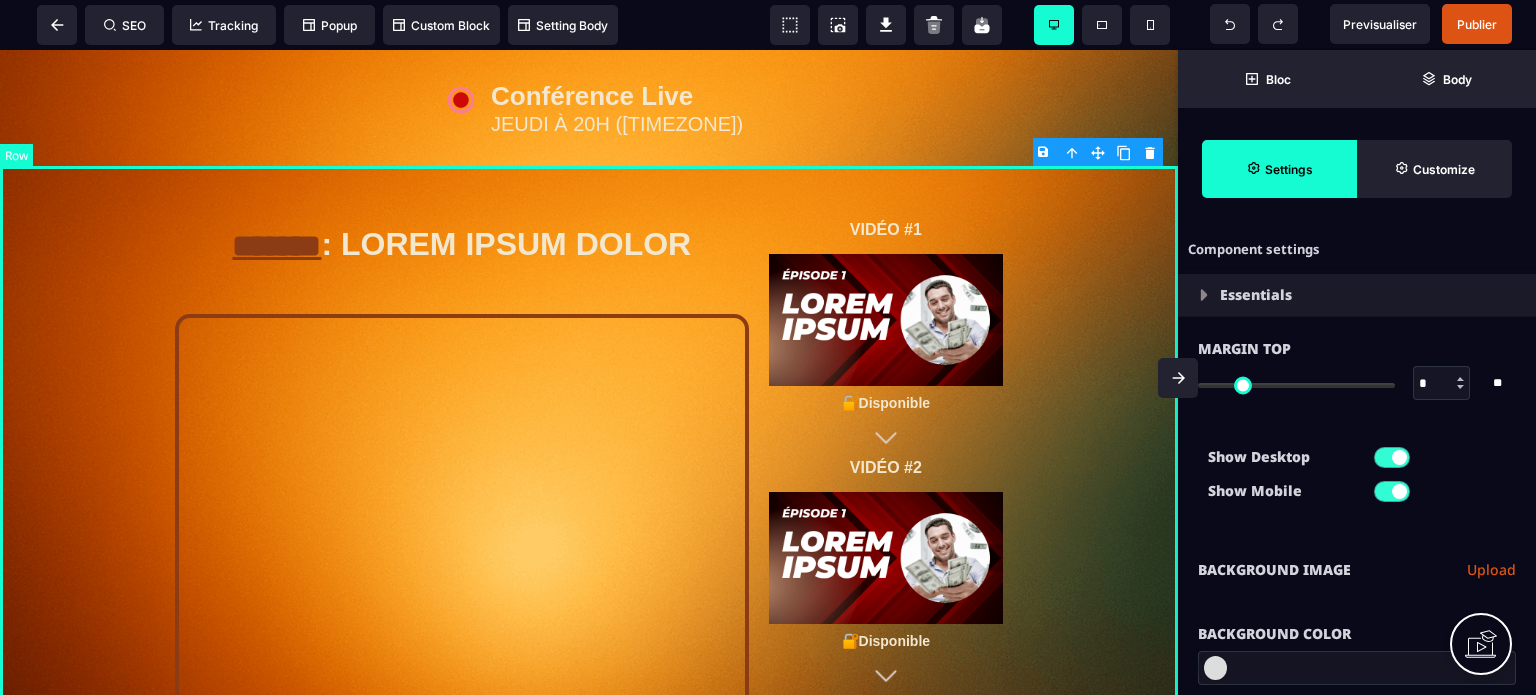 type on "*" 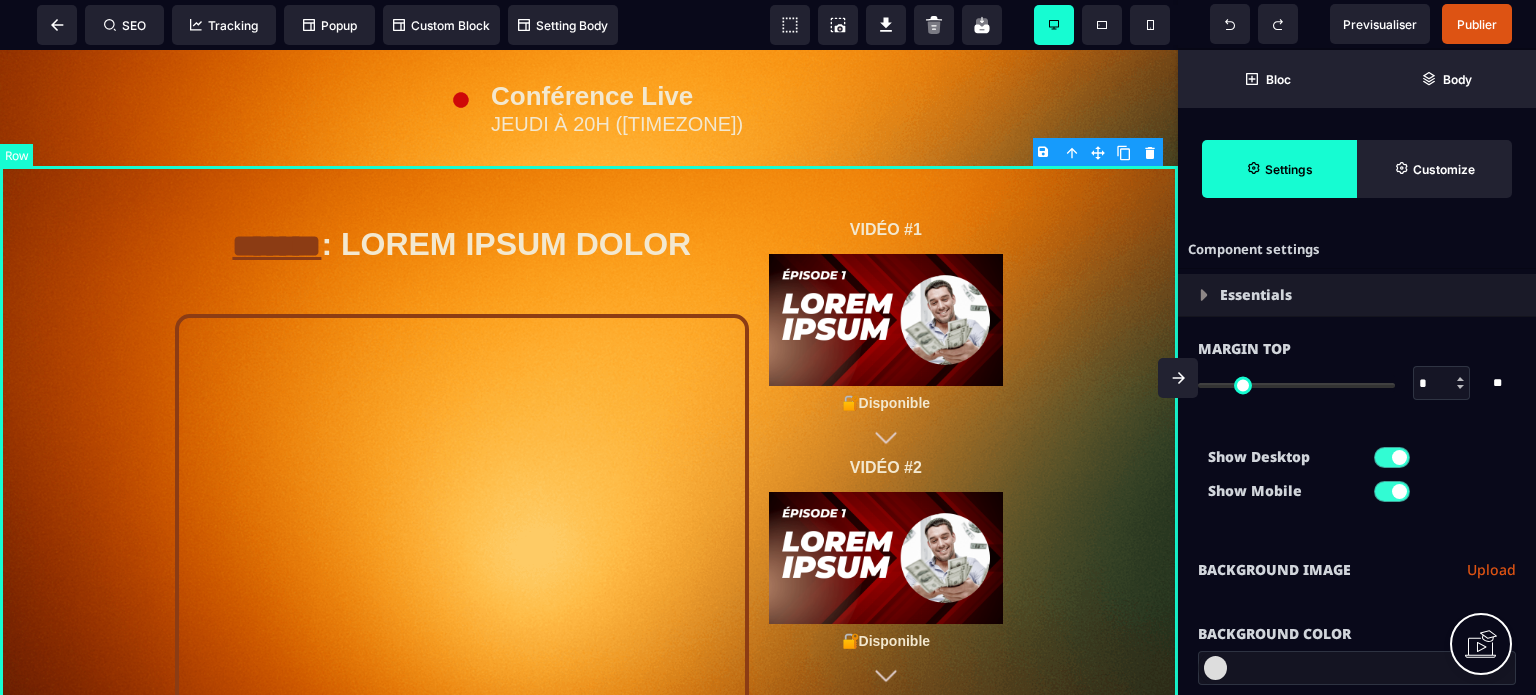 type on "***" 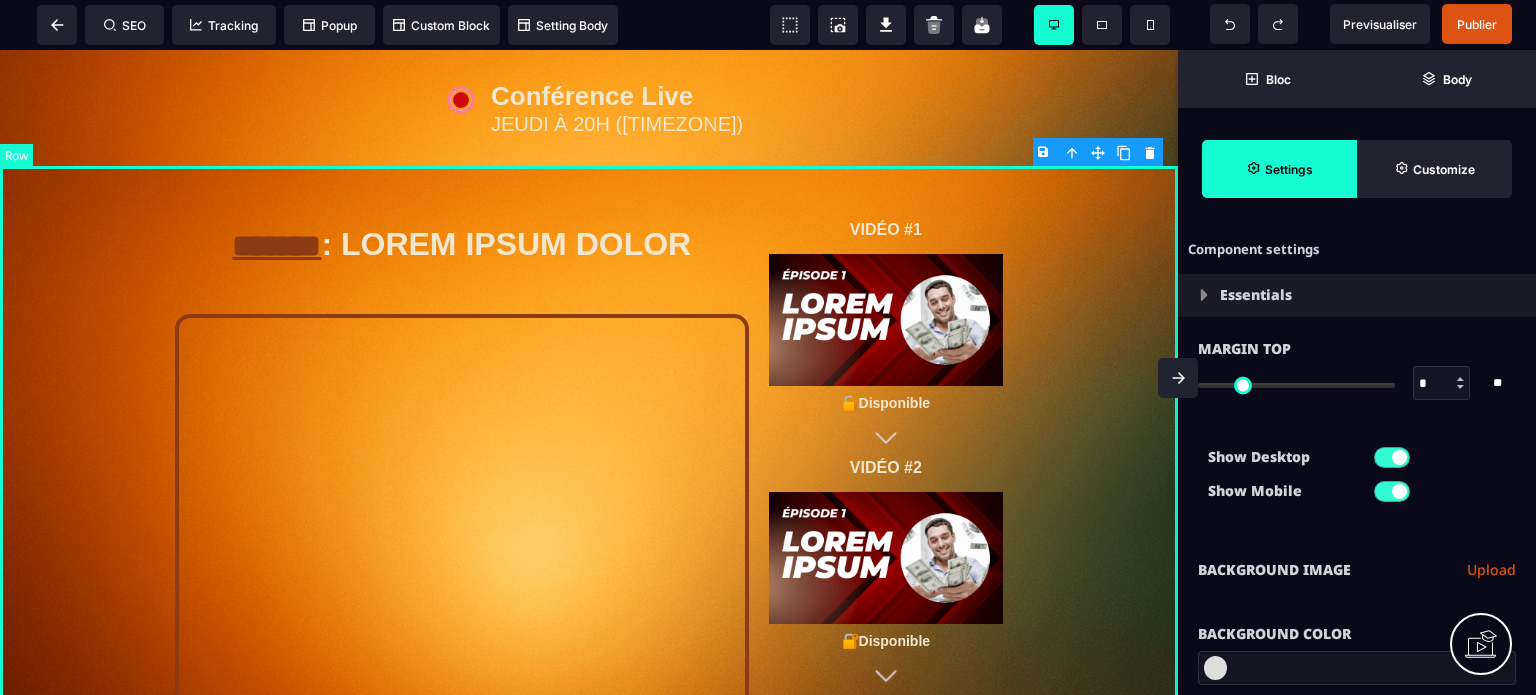 type on "***" 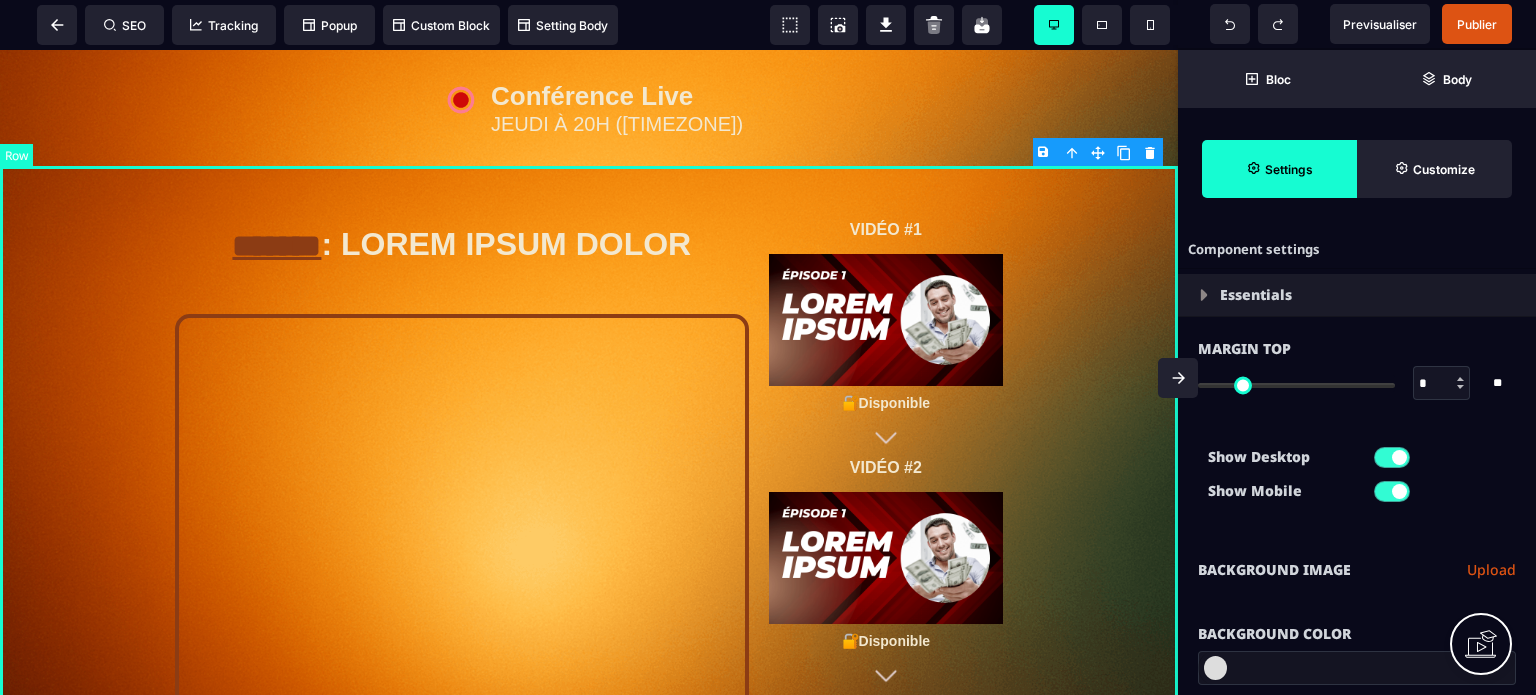 type on "***" 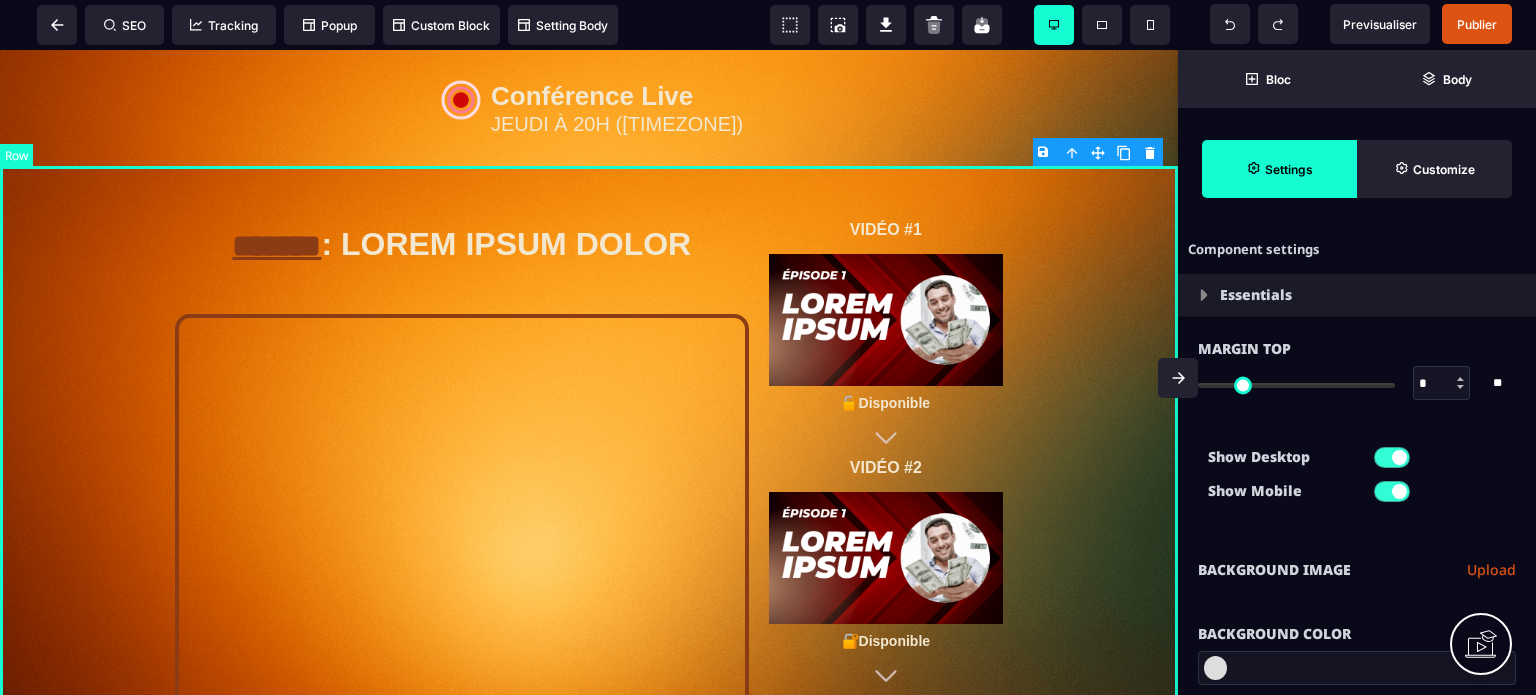 type on "***" 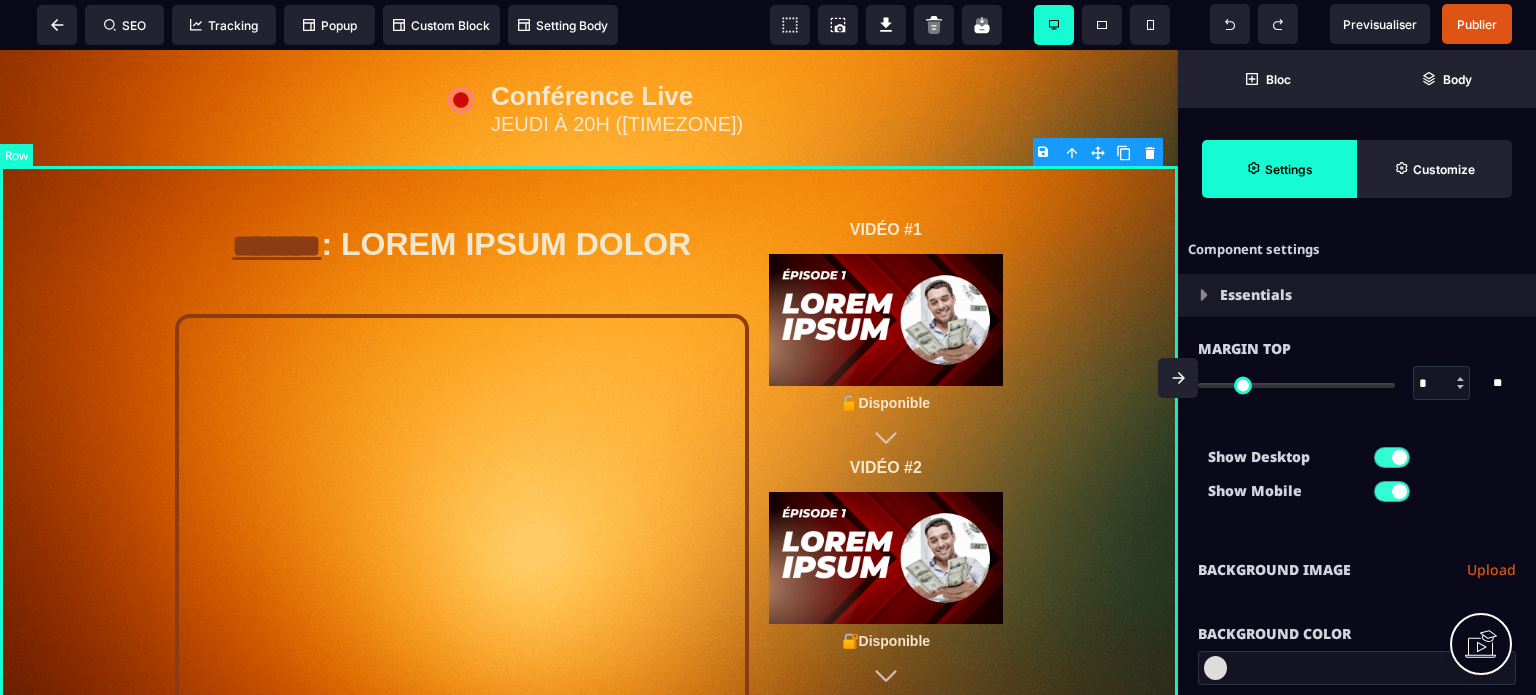 type on "***" 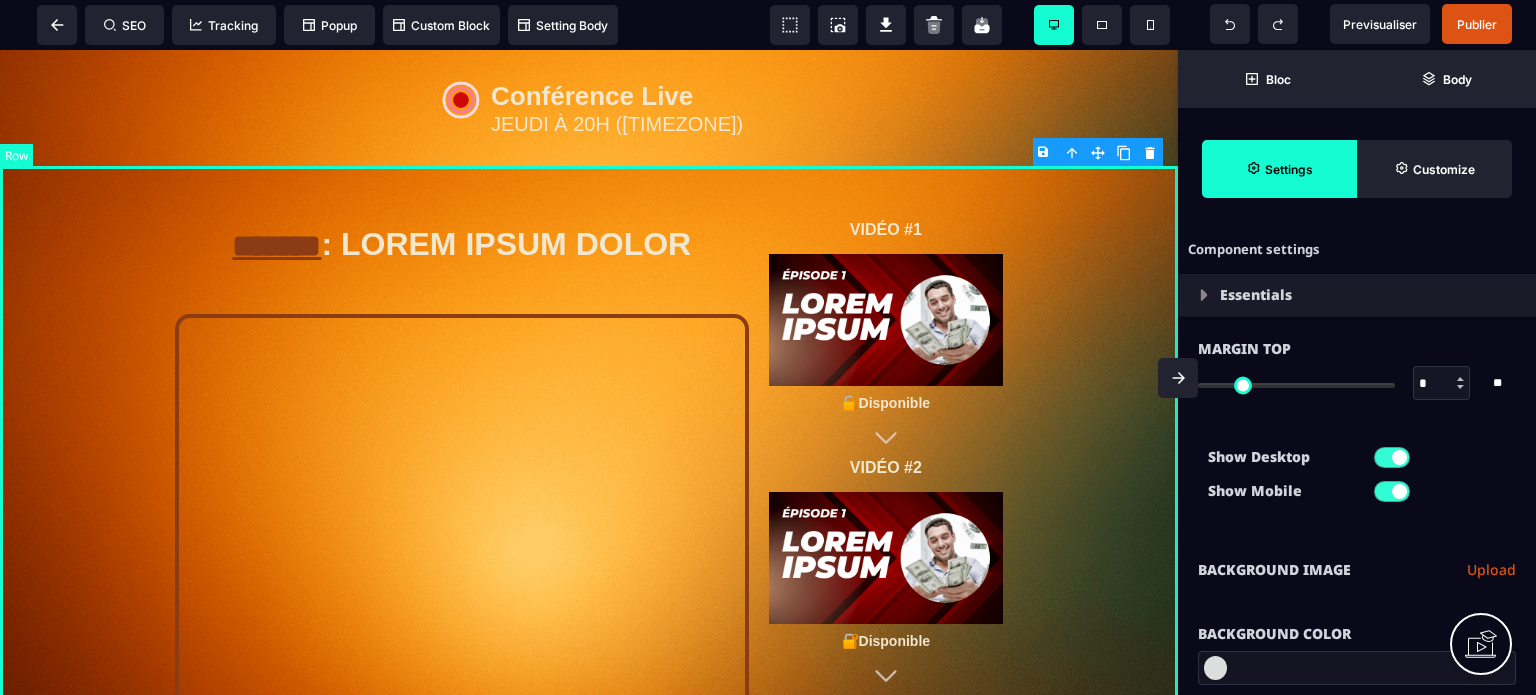type on "***" 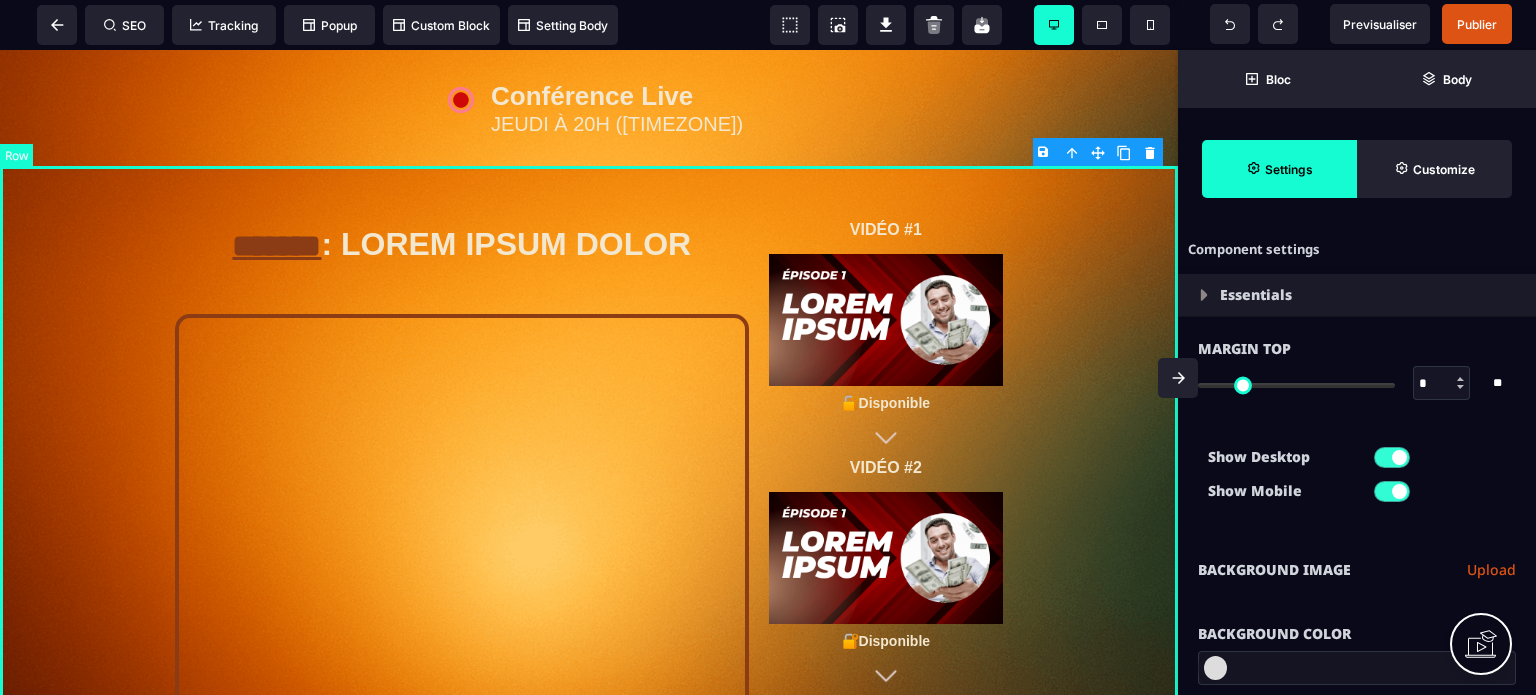 type on "***" 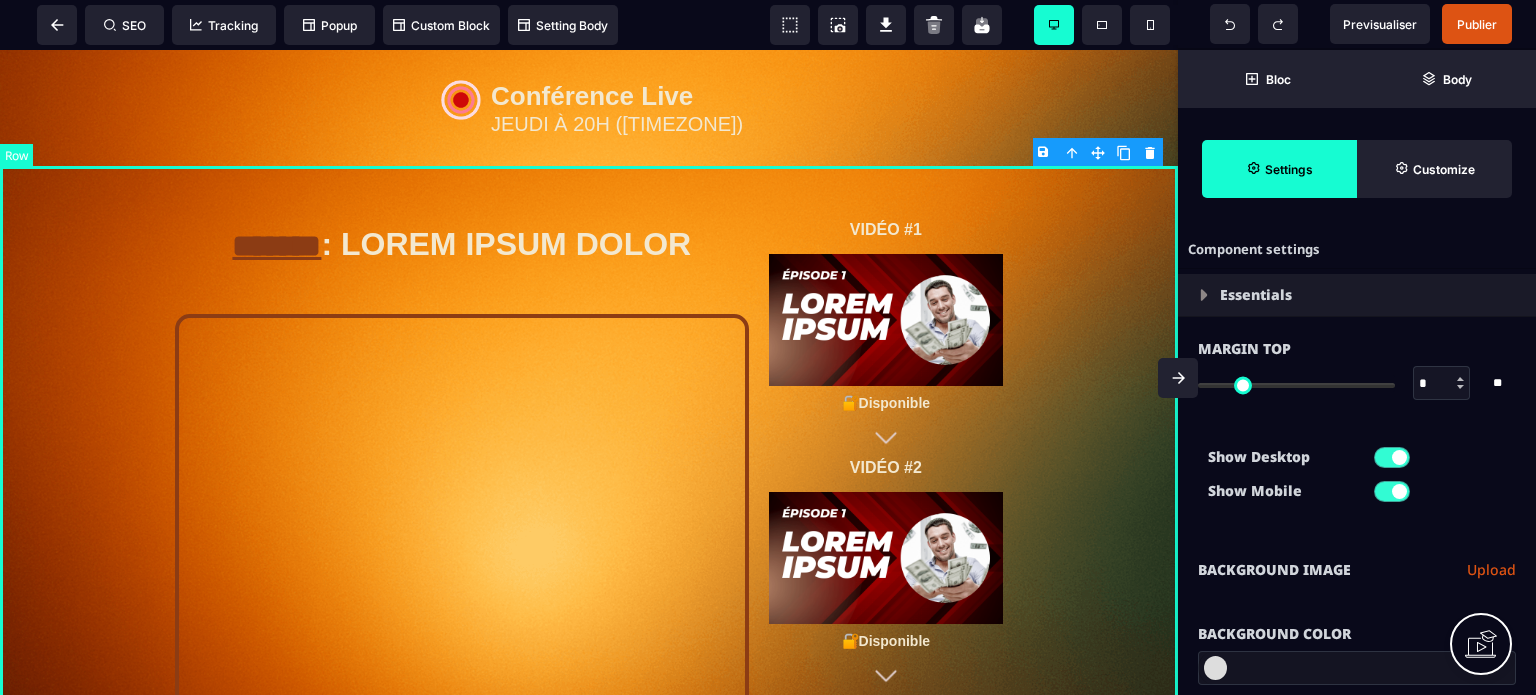 type on "***" 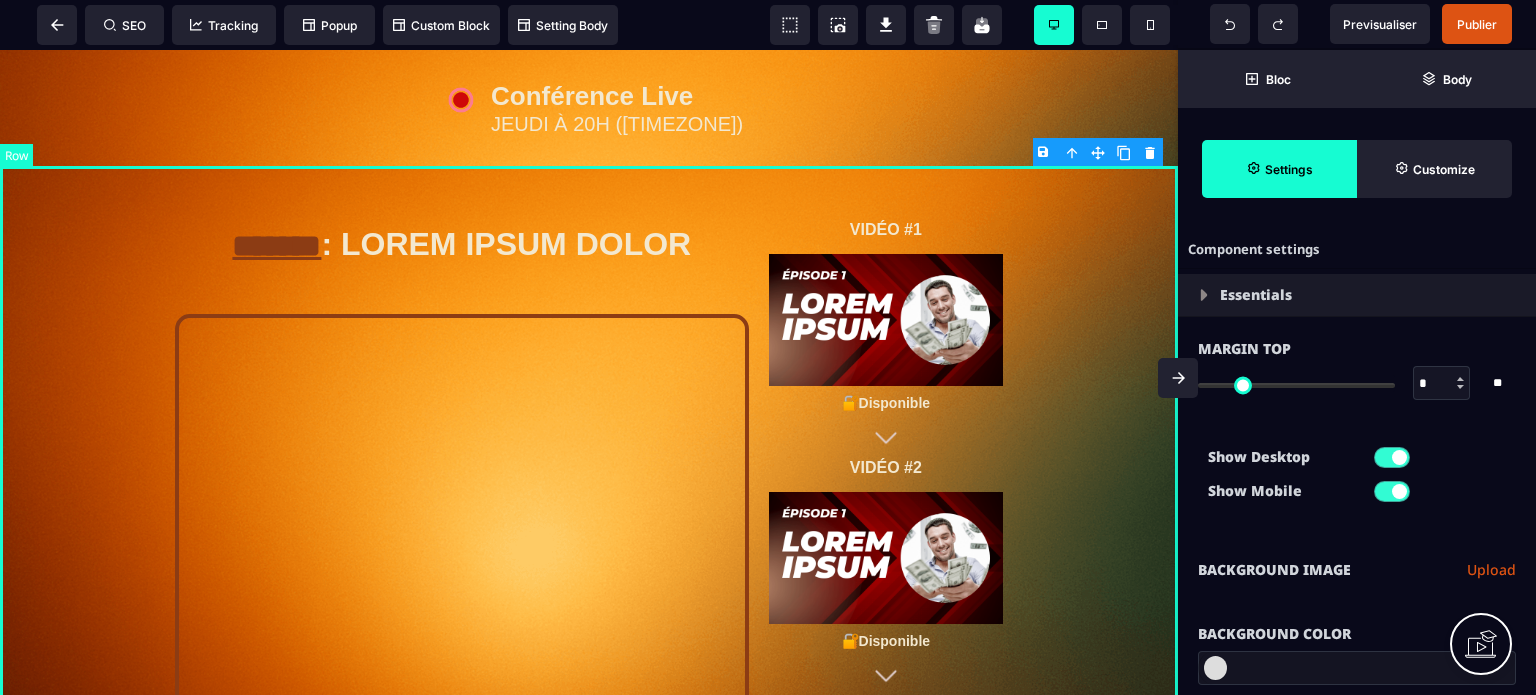 type on "*" 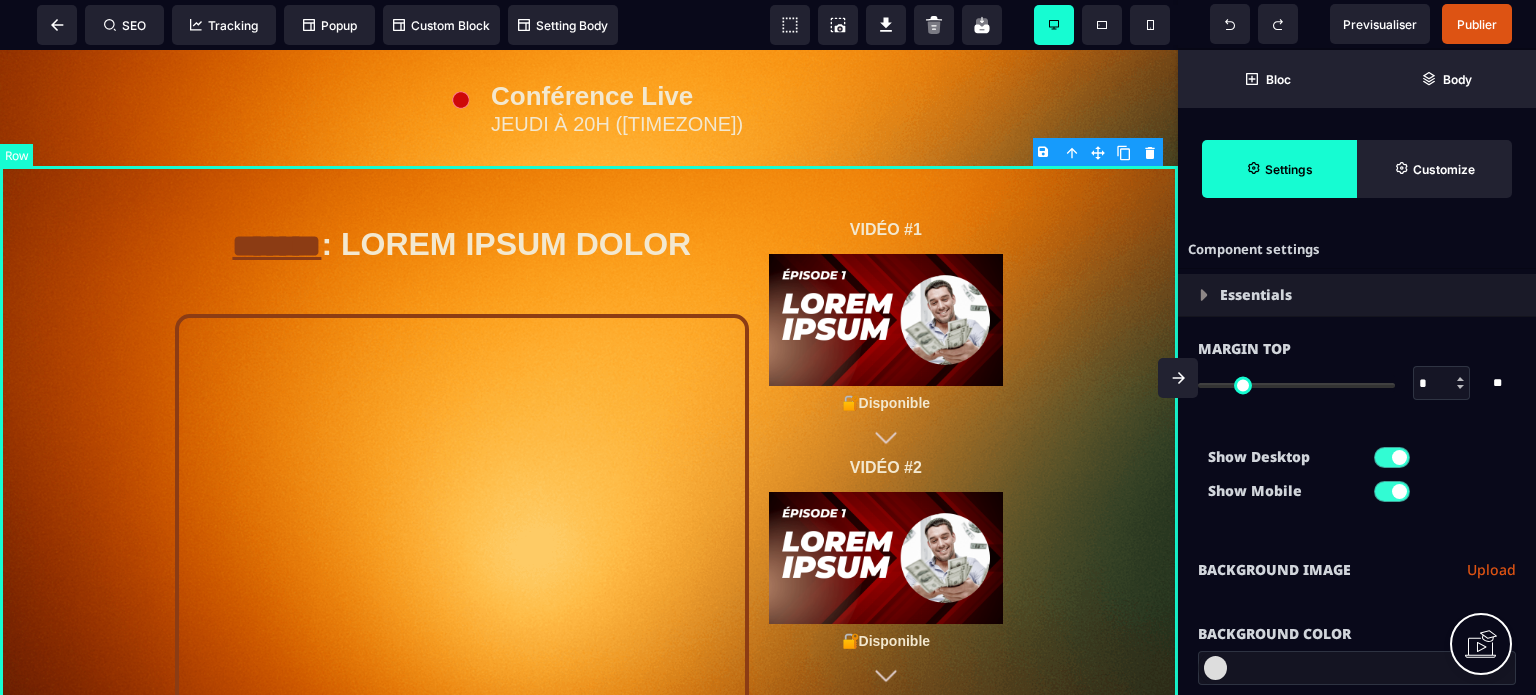 type on "**" 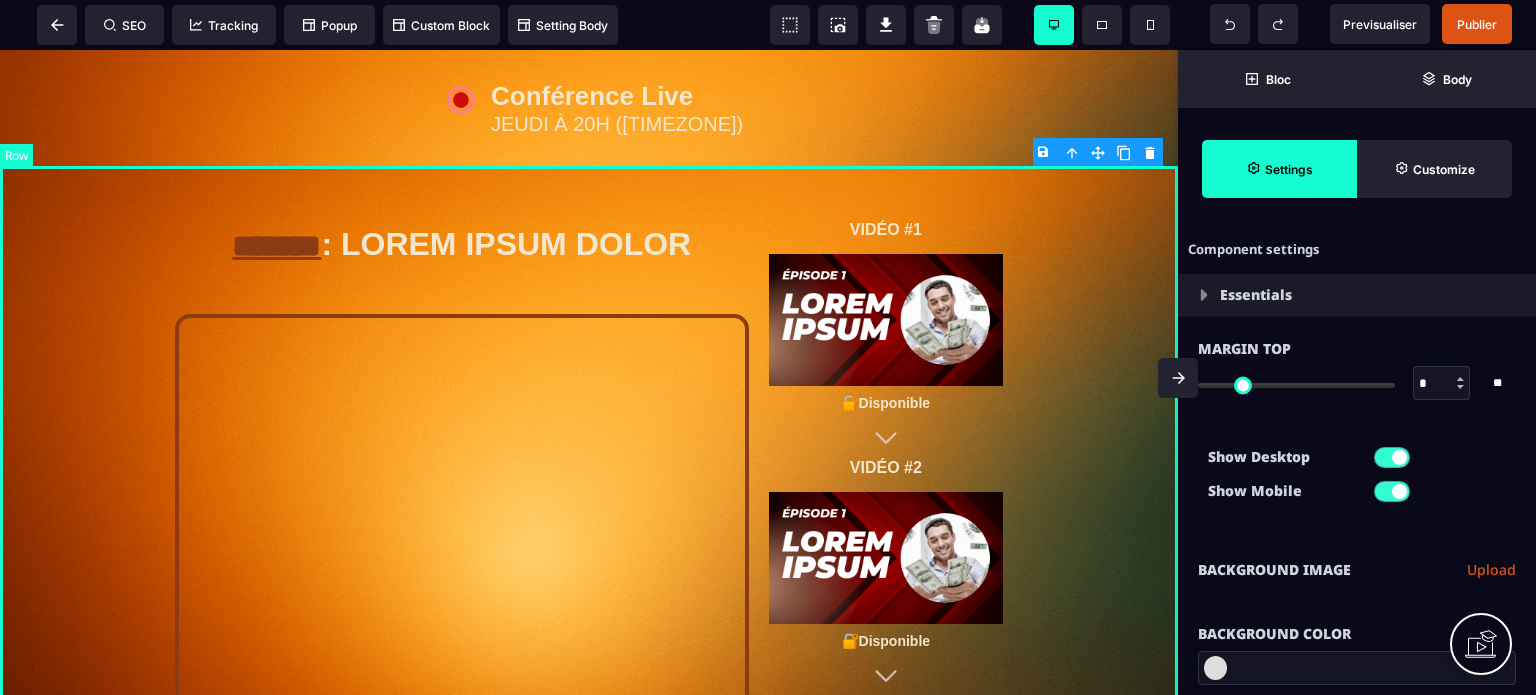 type on "**" 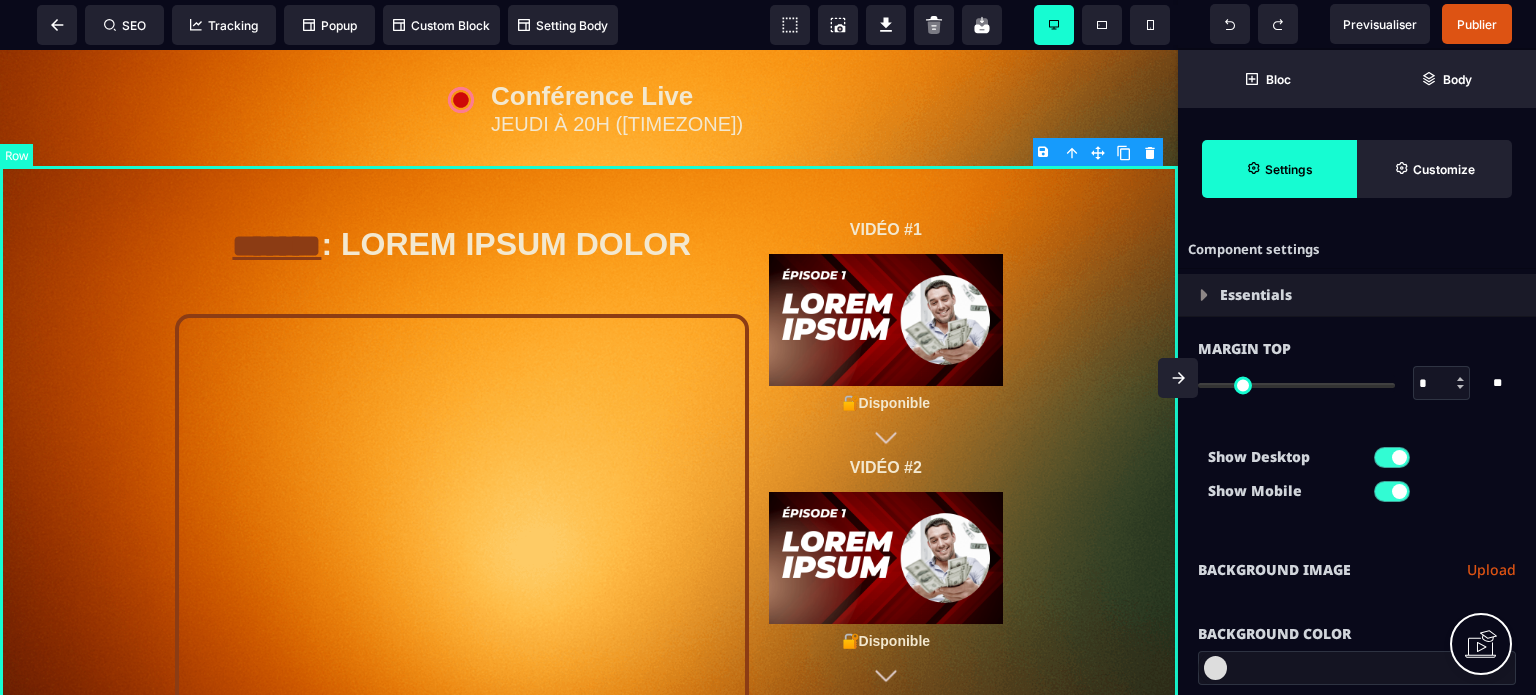 type on "**" 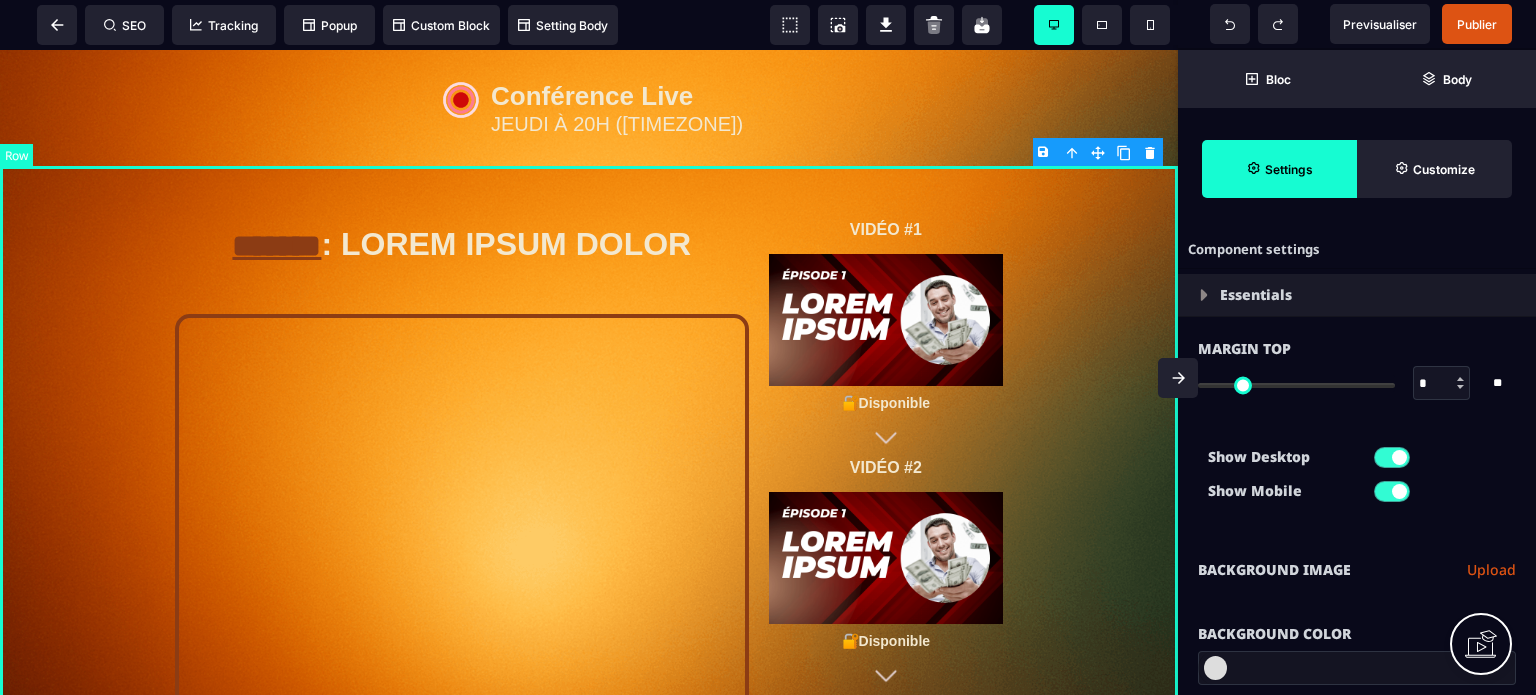 type on "**" 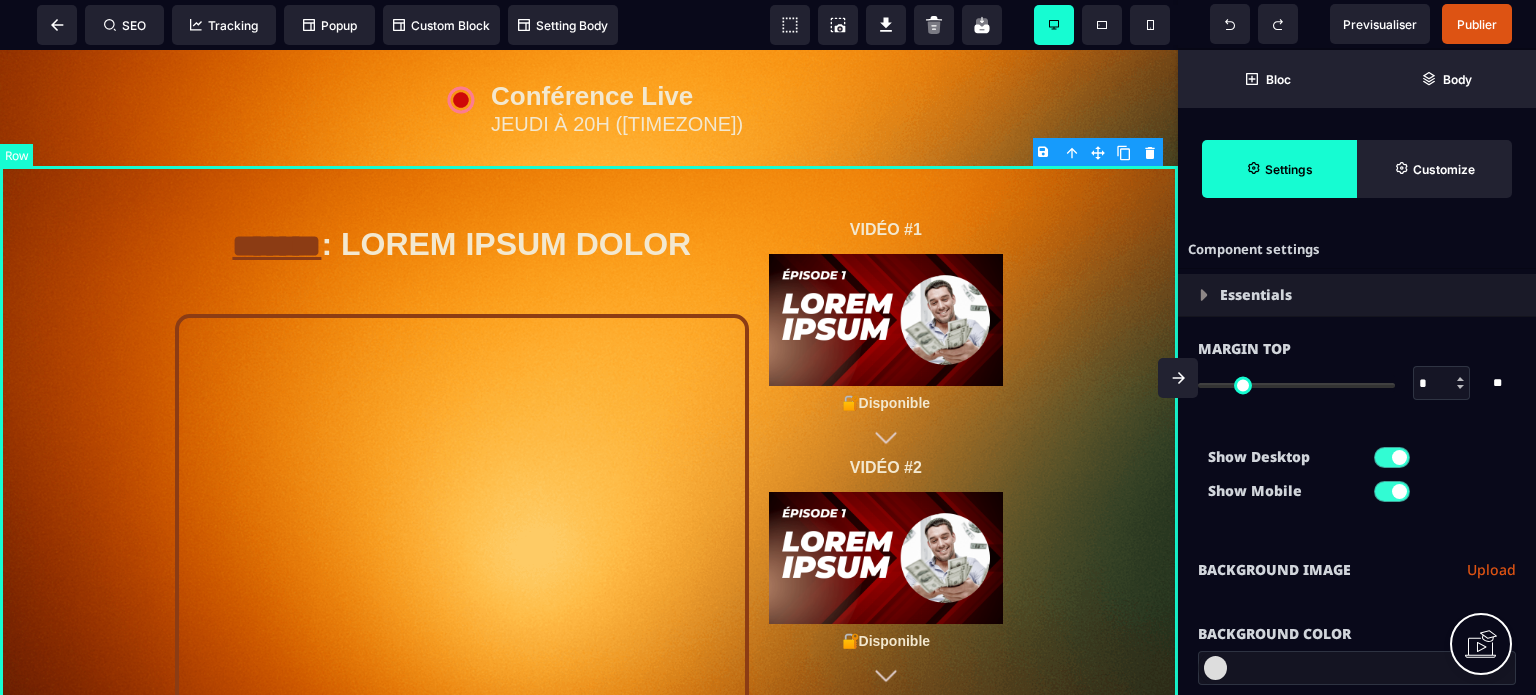 type on "***" 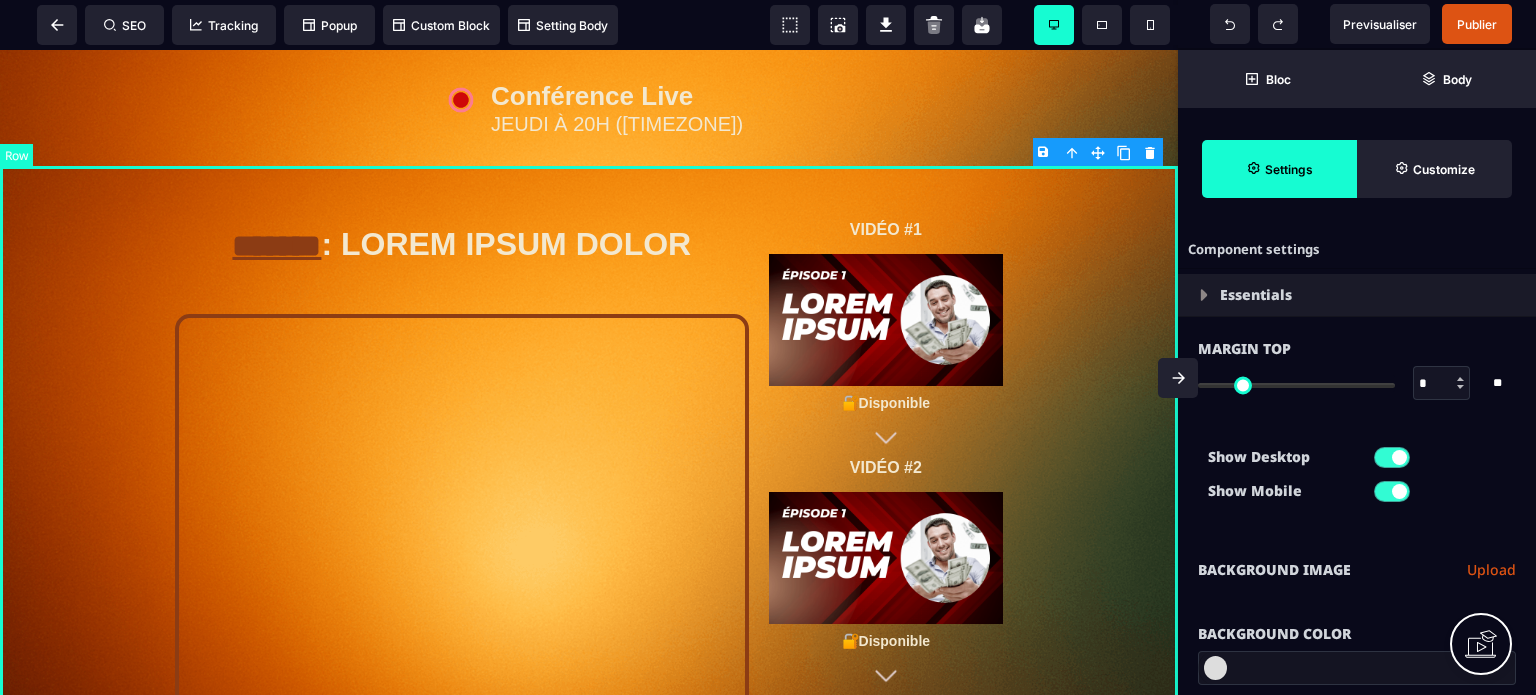 type on "***" 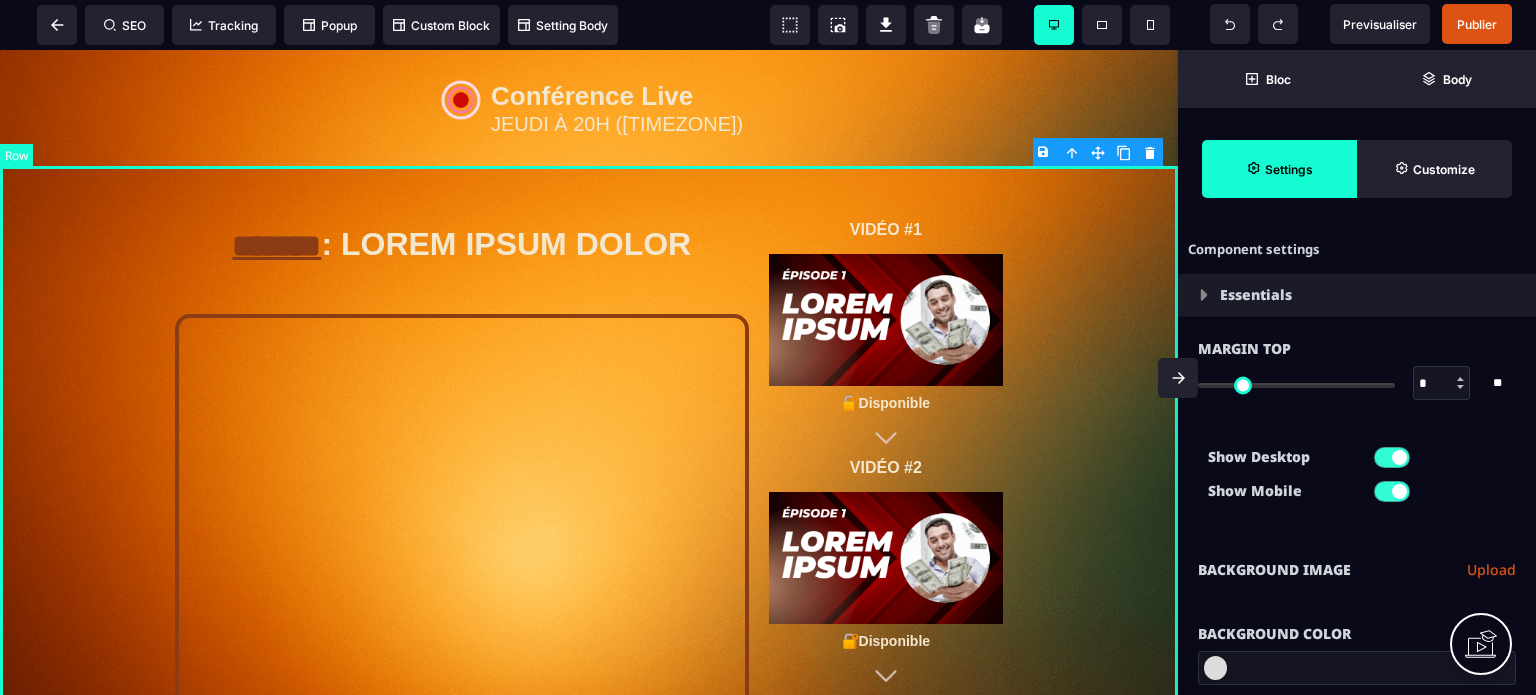 type on "***" 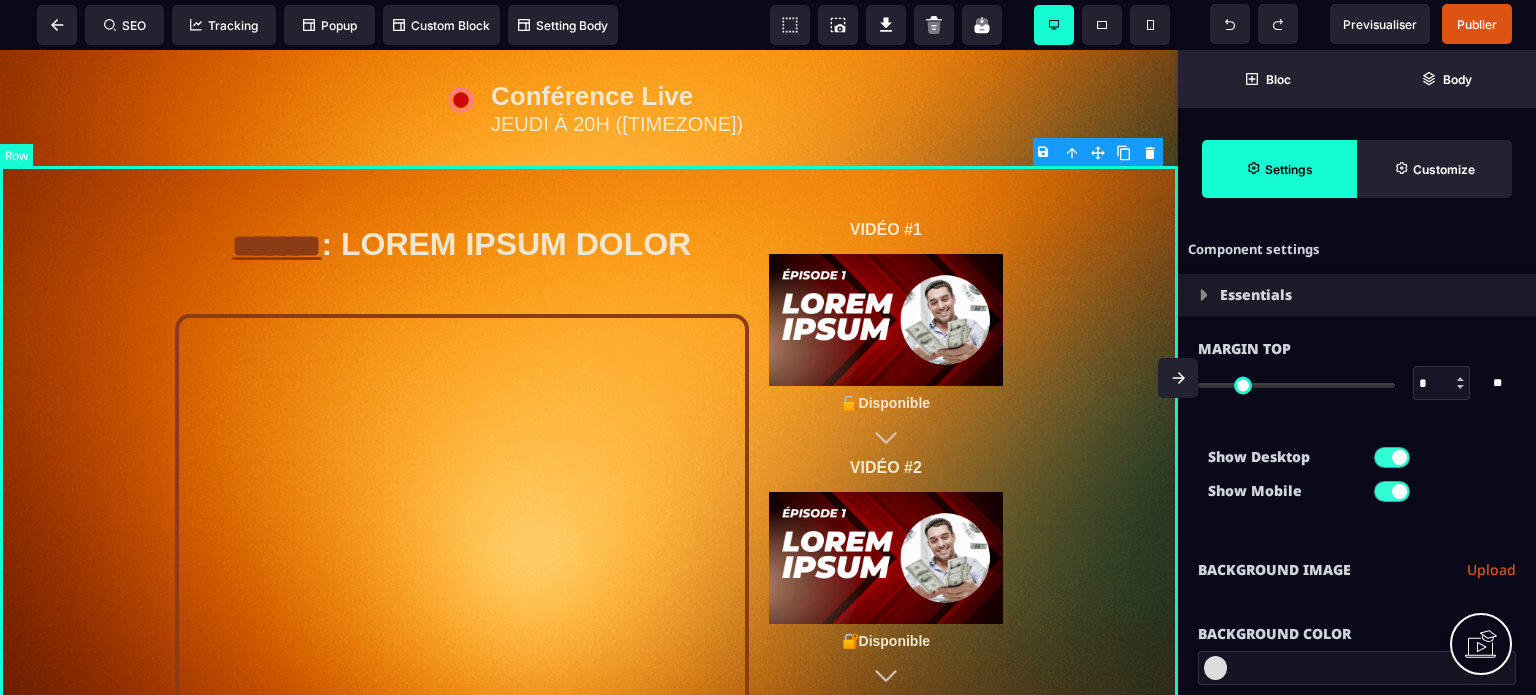 type on "***" 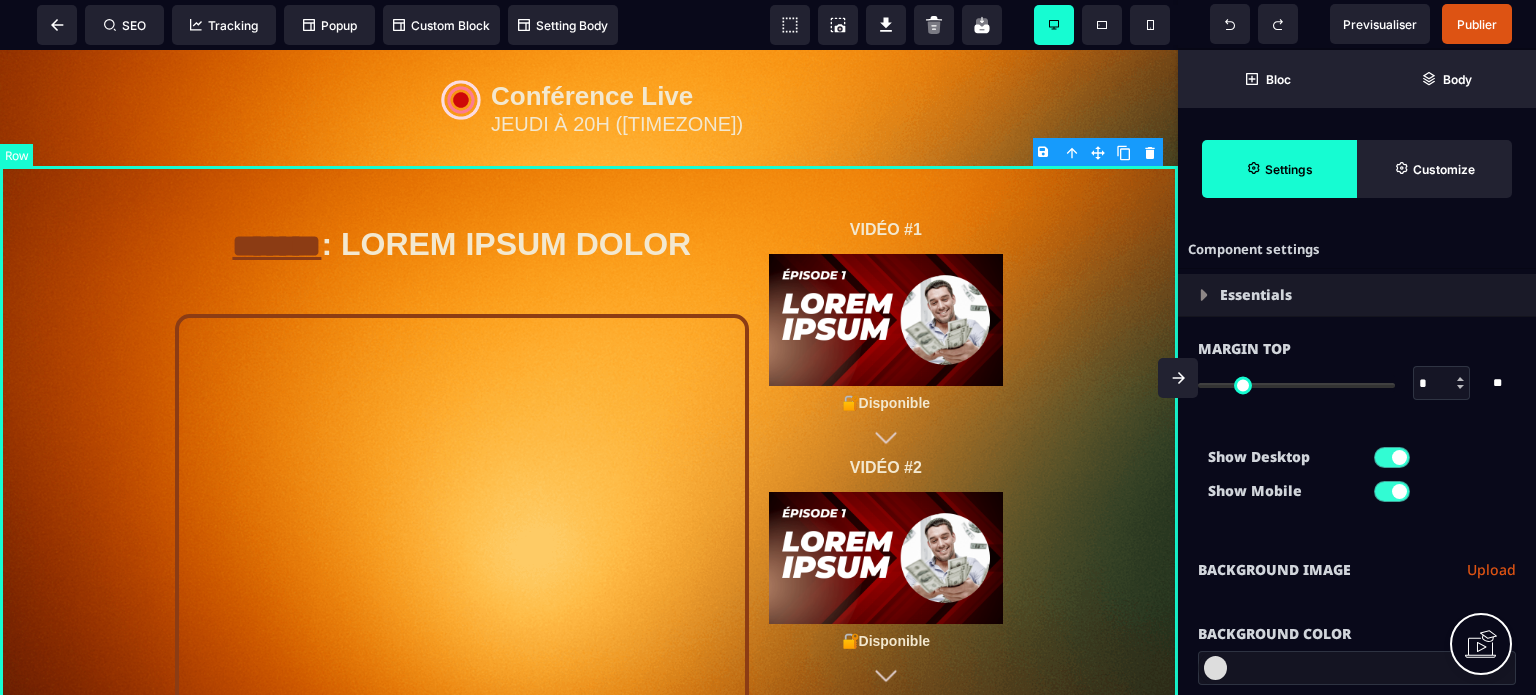 type on "***" 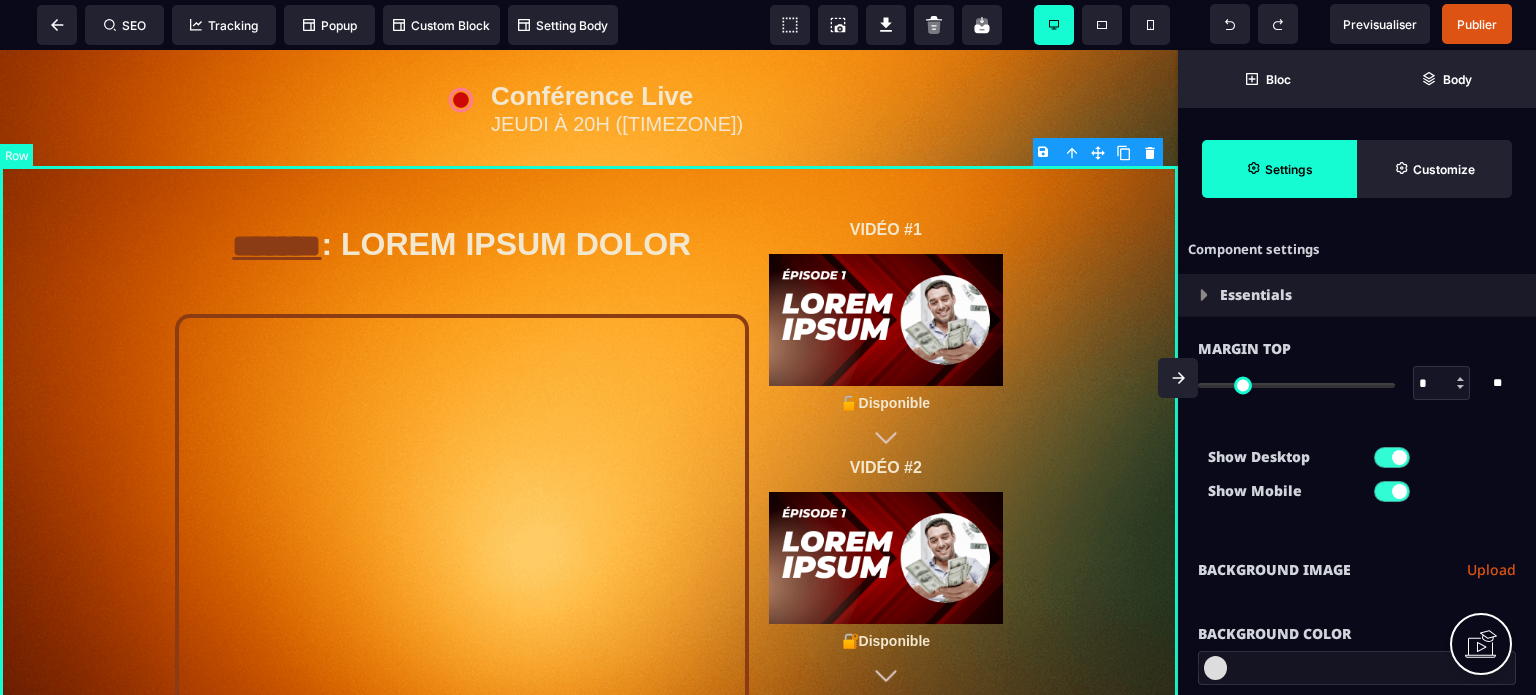 type on "***" 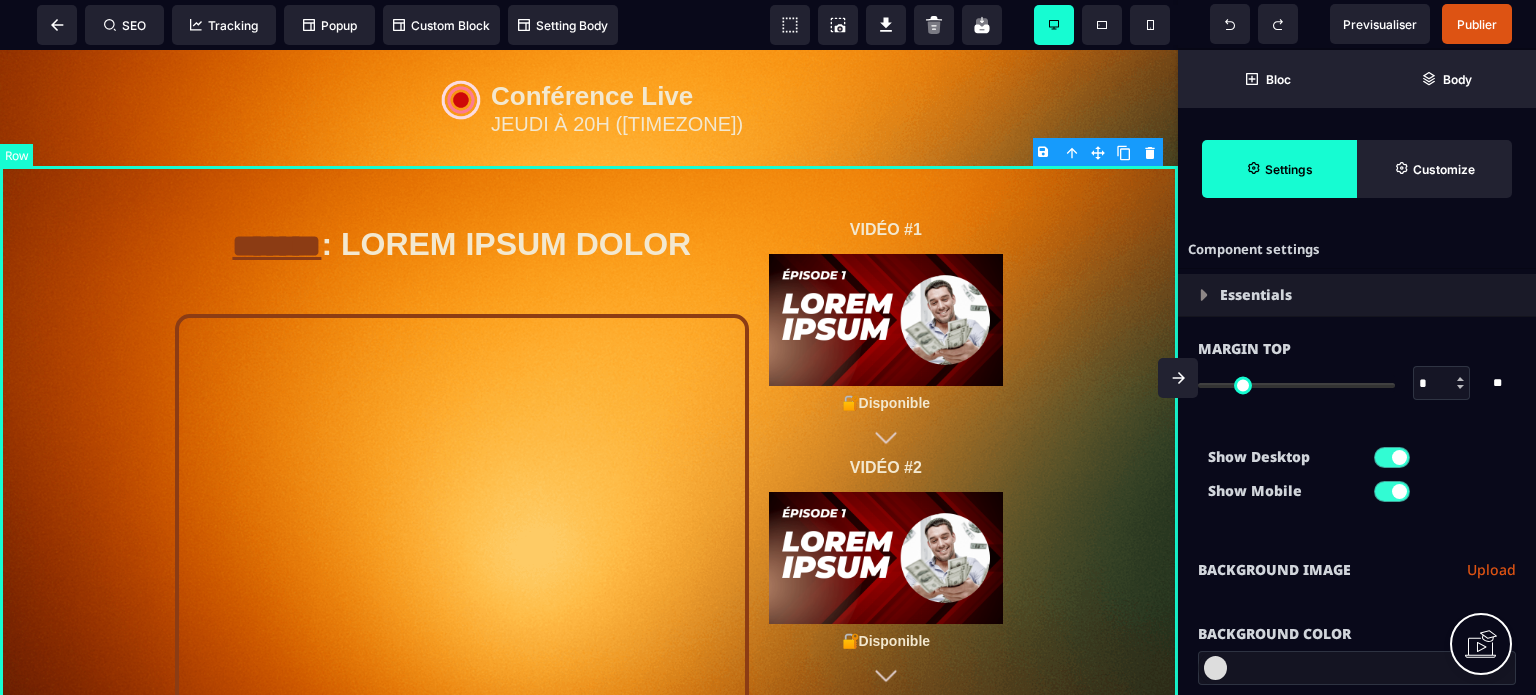 type on "*" 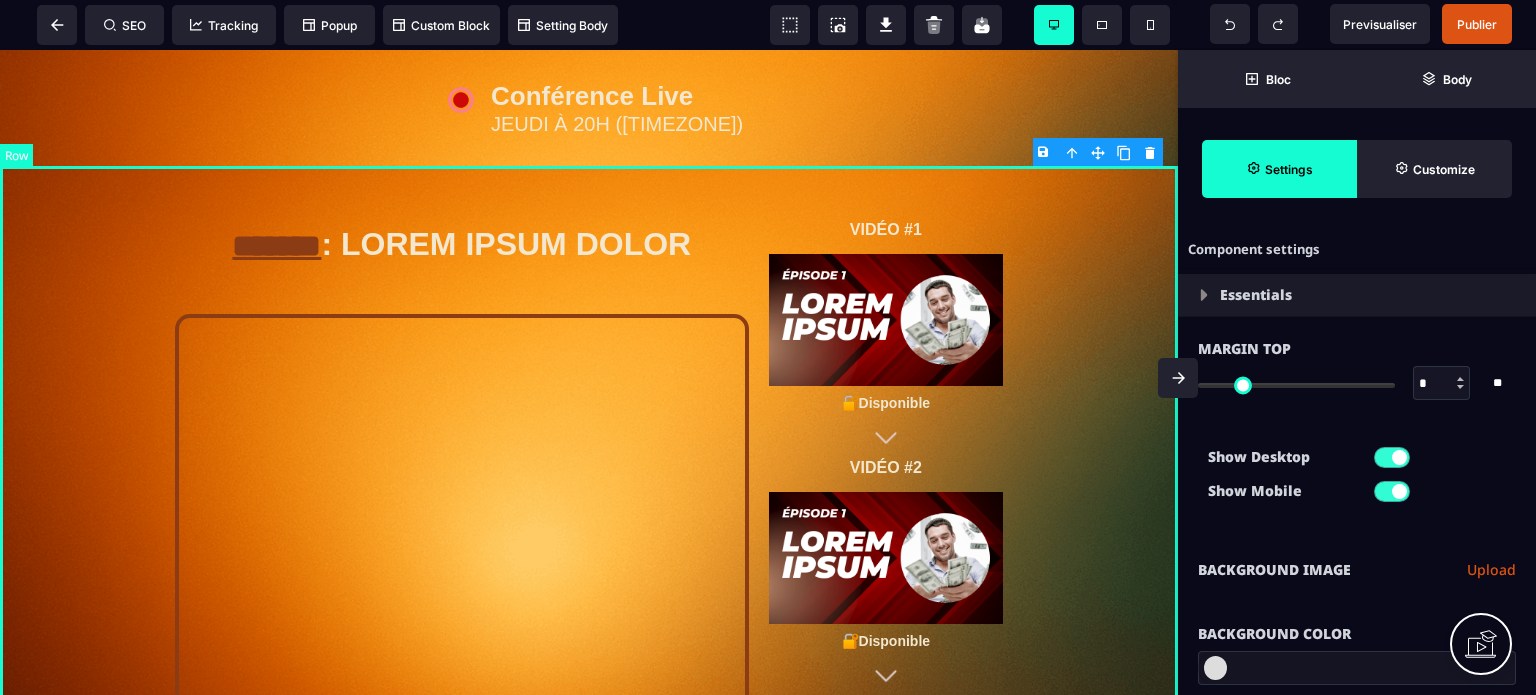 type on "*" 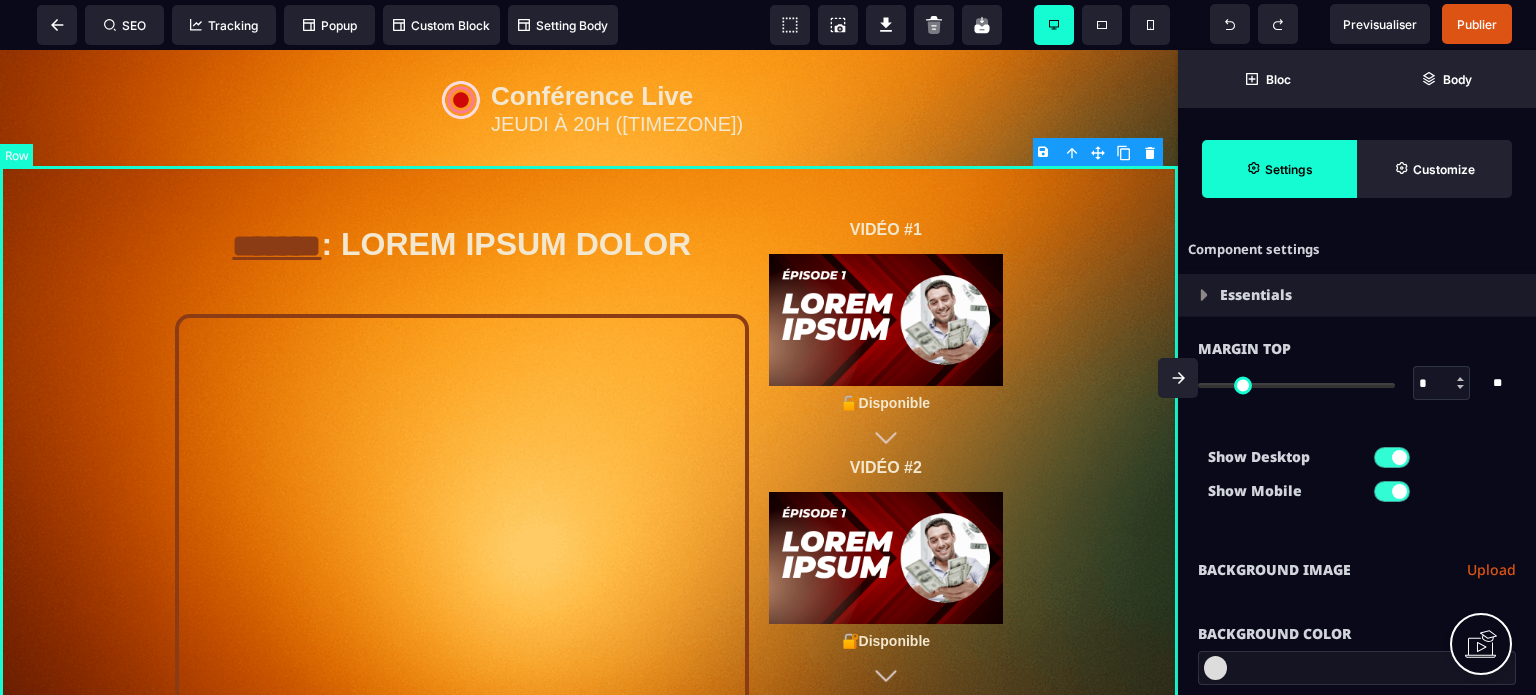 type on "*" 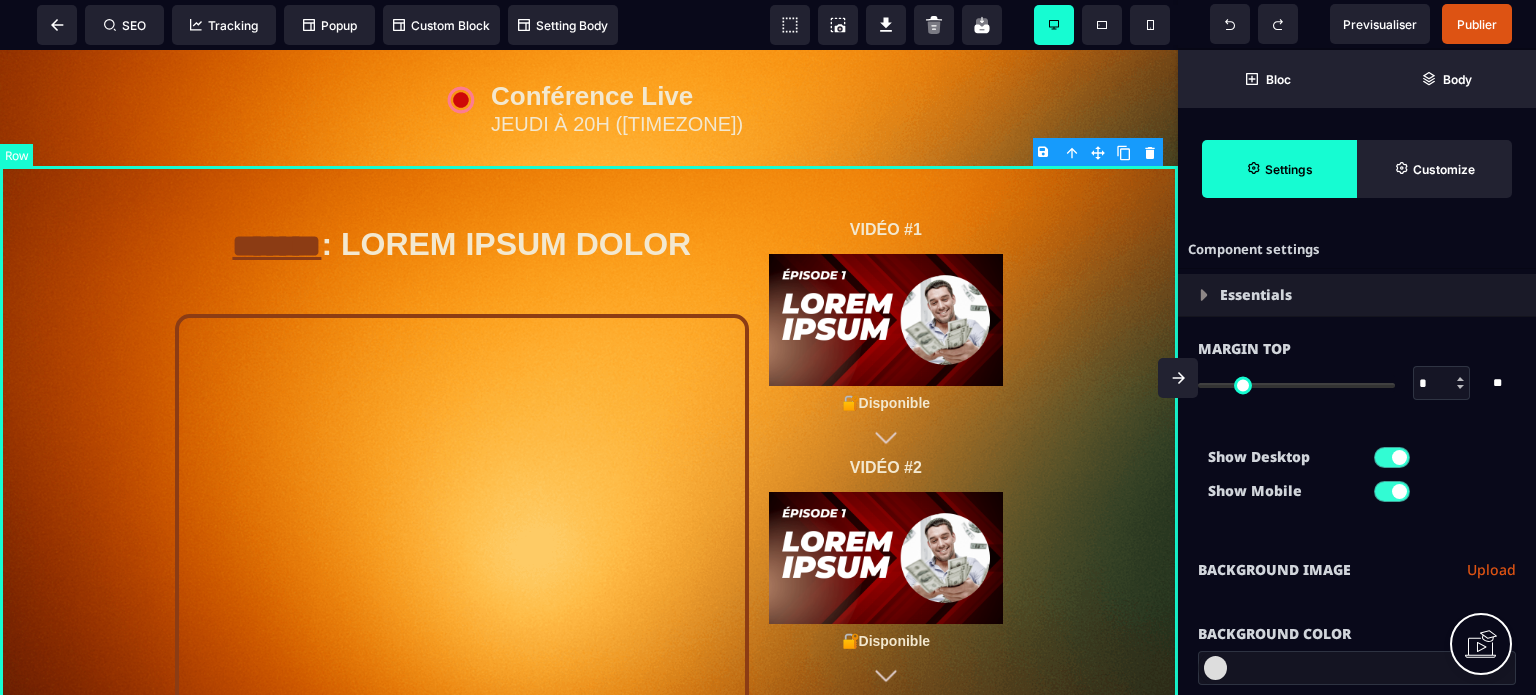 type on "*" 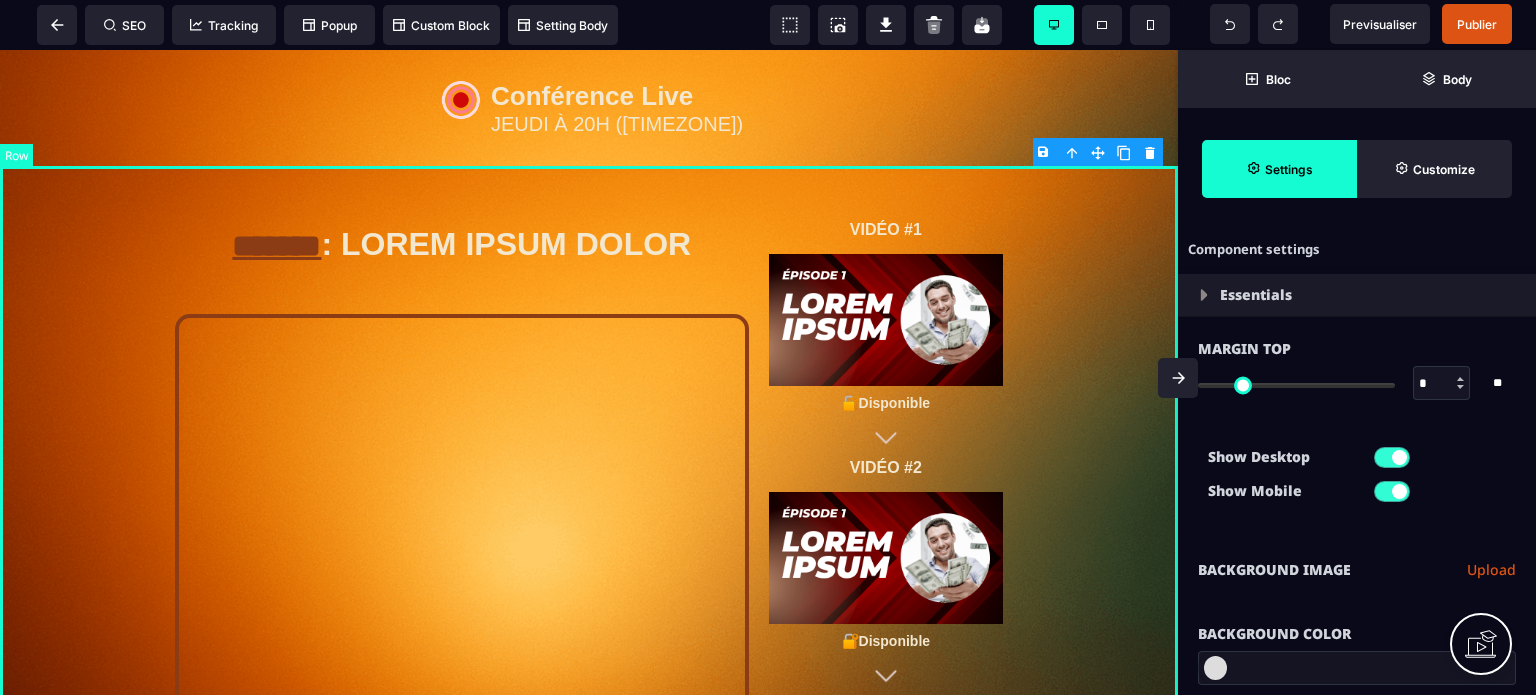 select on "*" 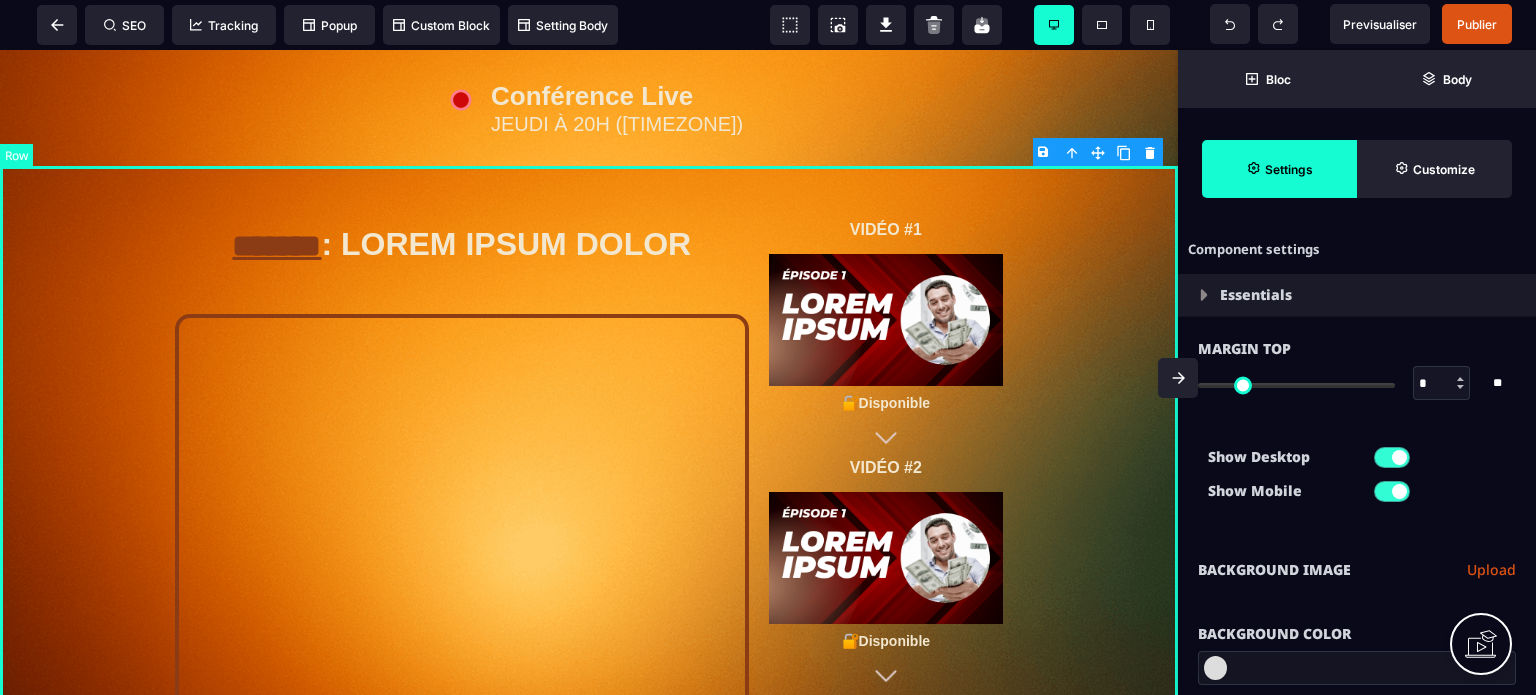 select on "**" 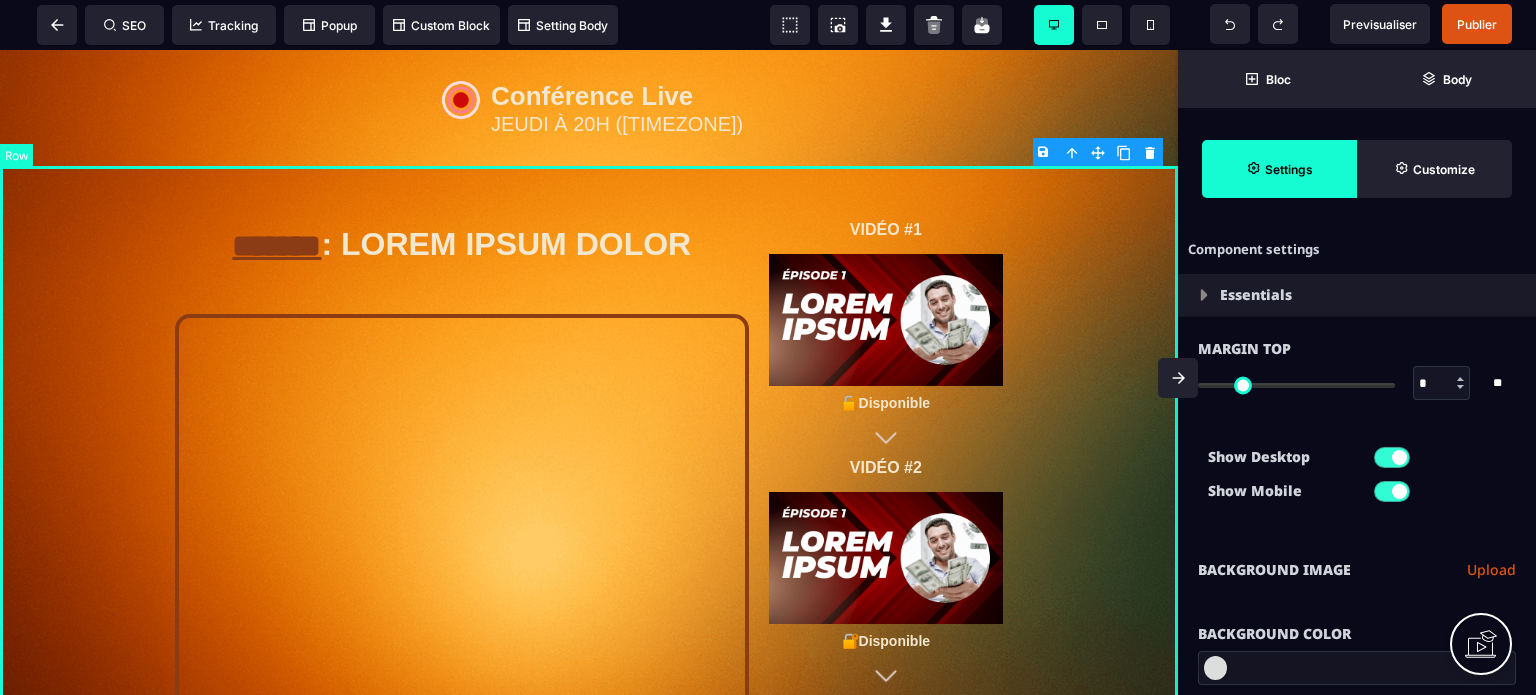select on "**" 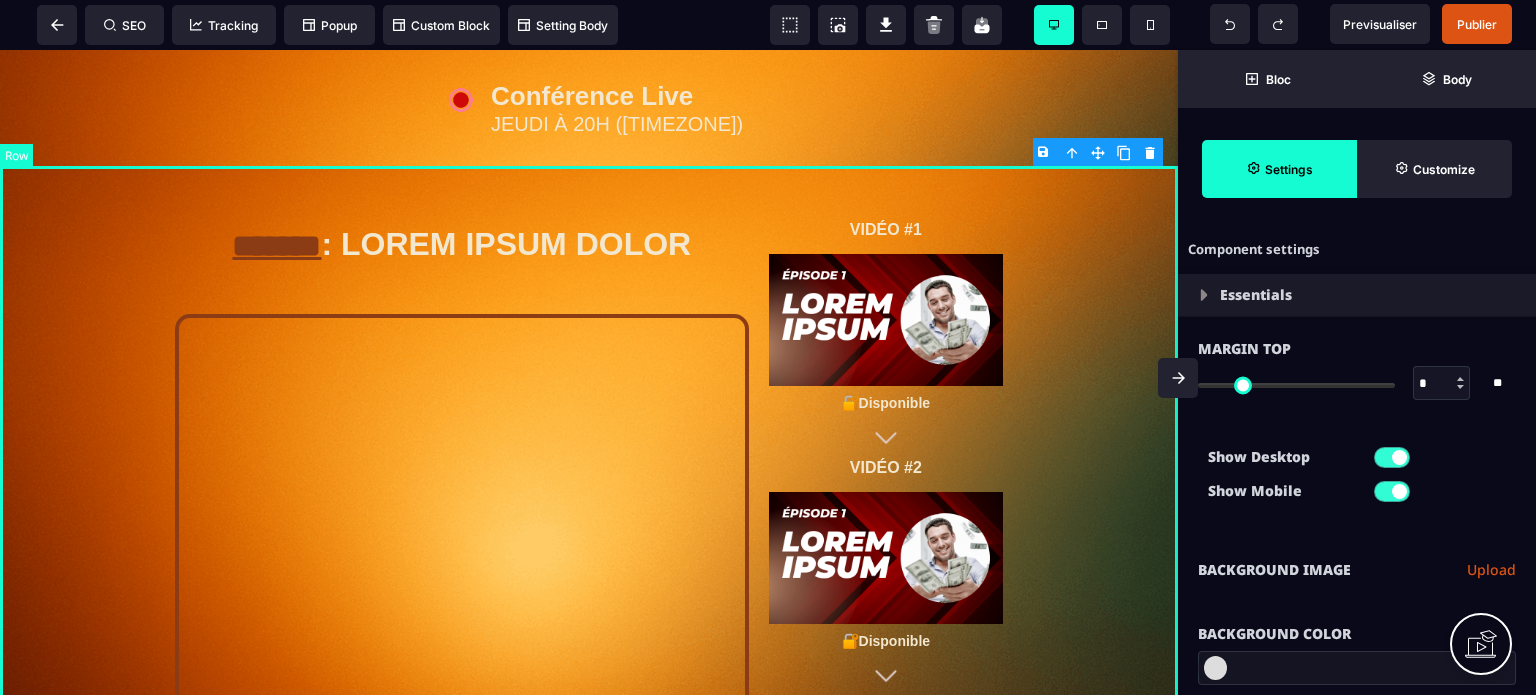 select on "**" 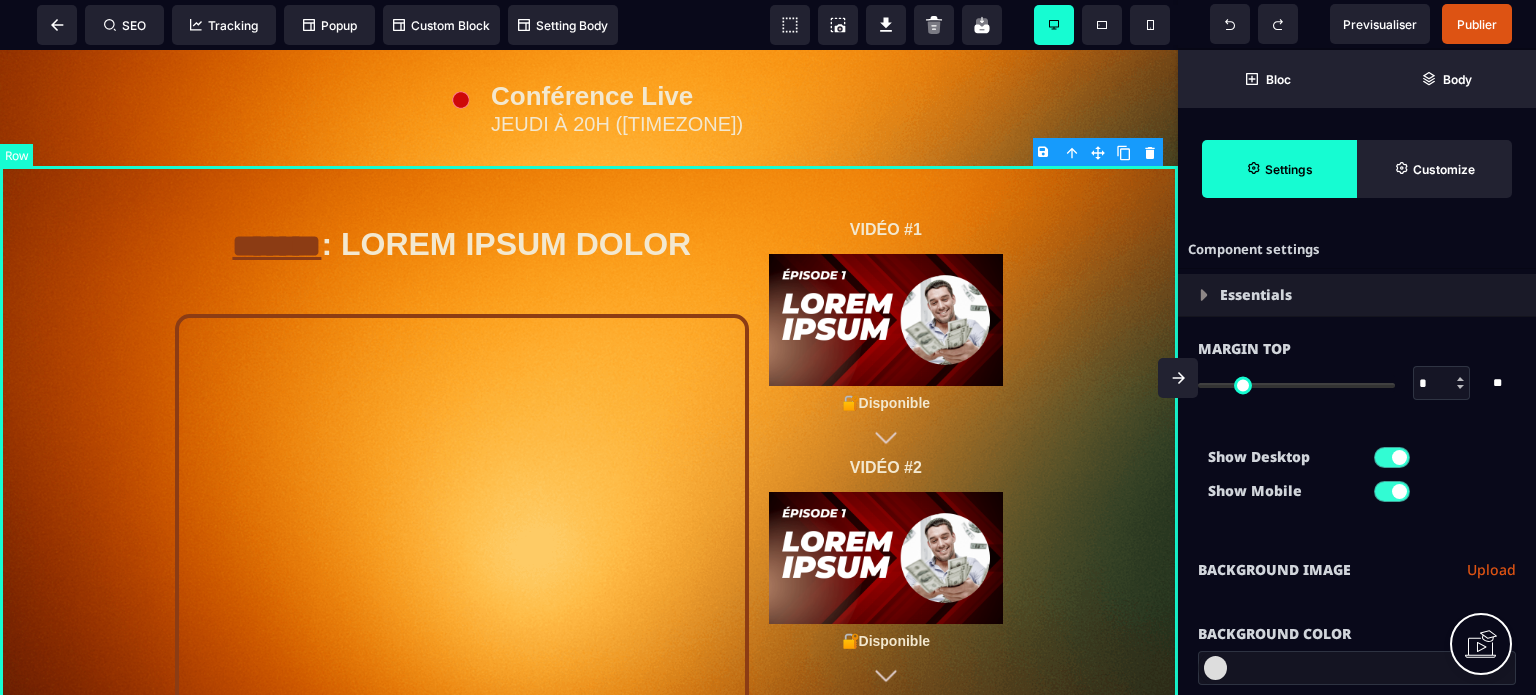 select on "**" 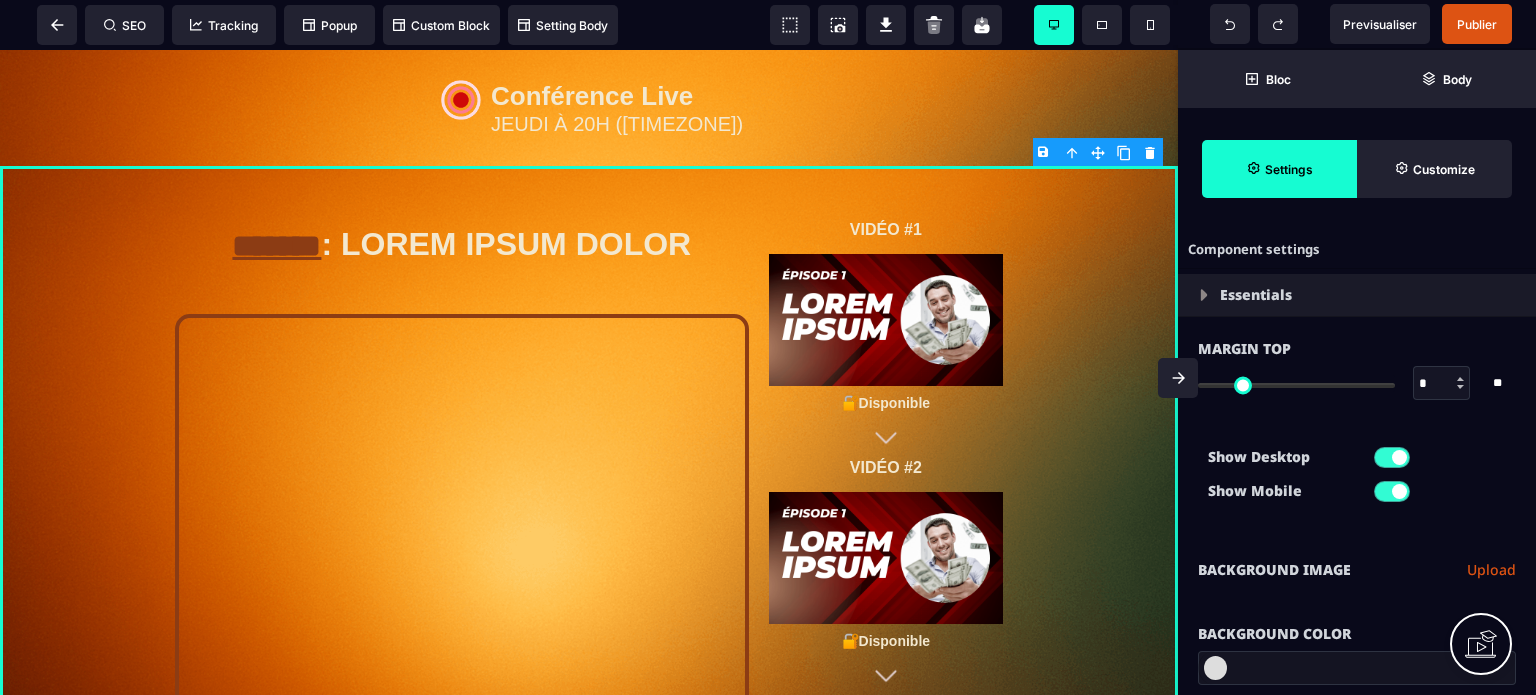 click 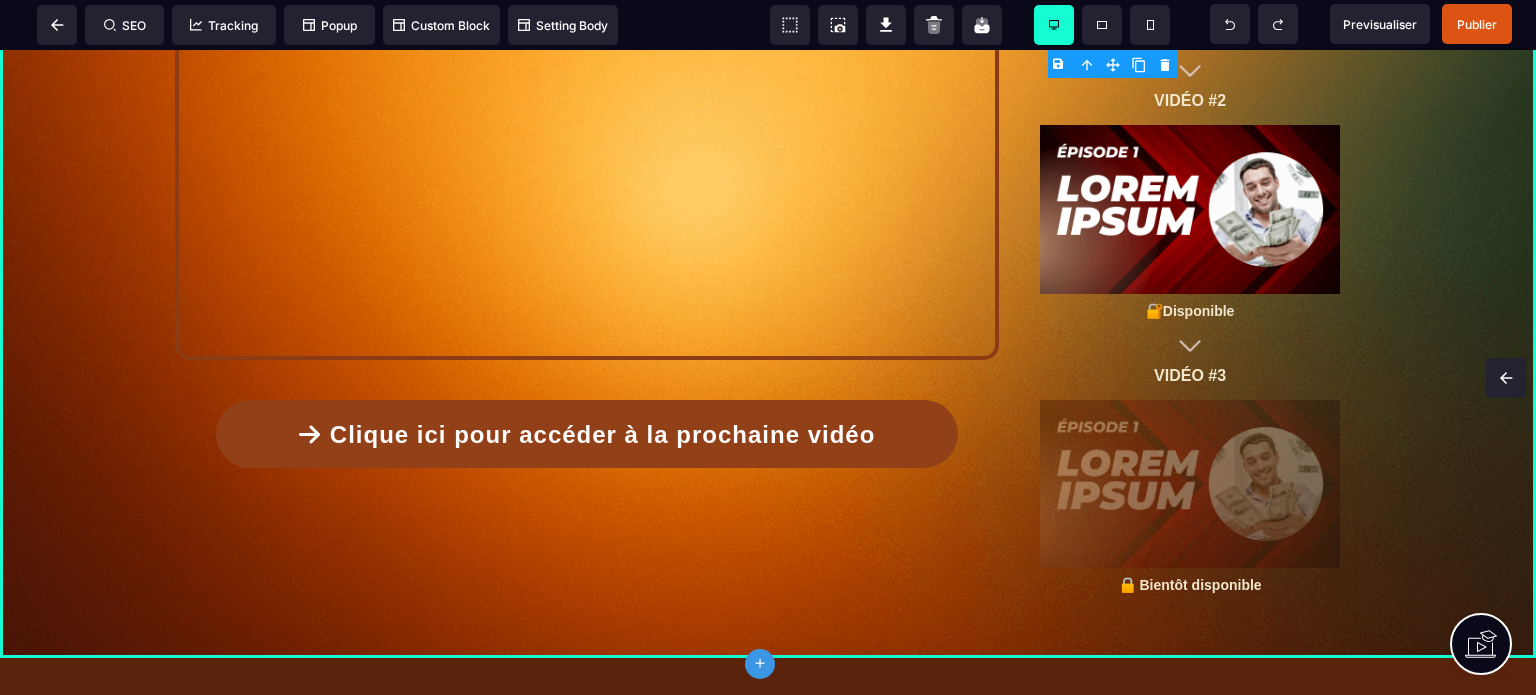 scroll, scrollTop: 406, scrollLeft: 0, axis: vertical 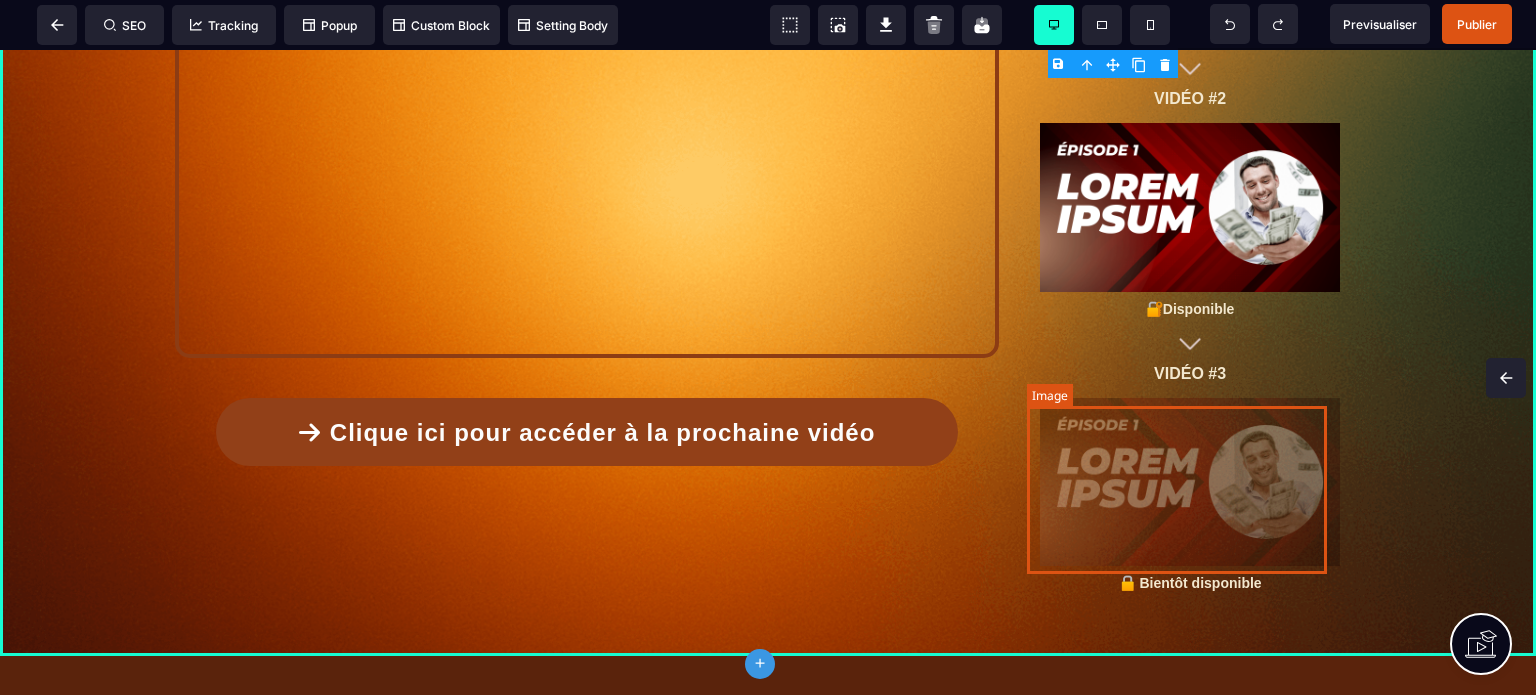 click at bounding box center [1190, 482] 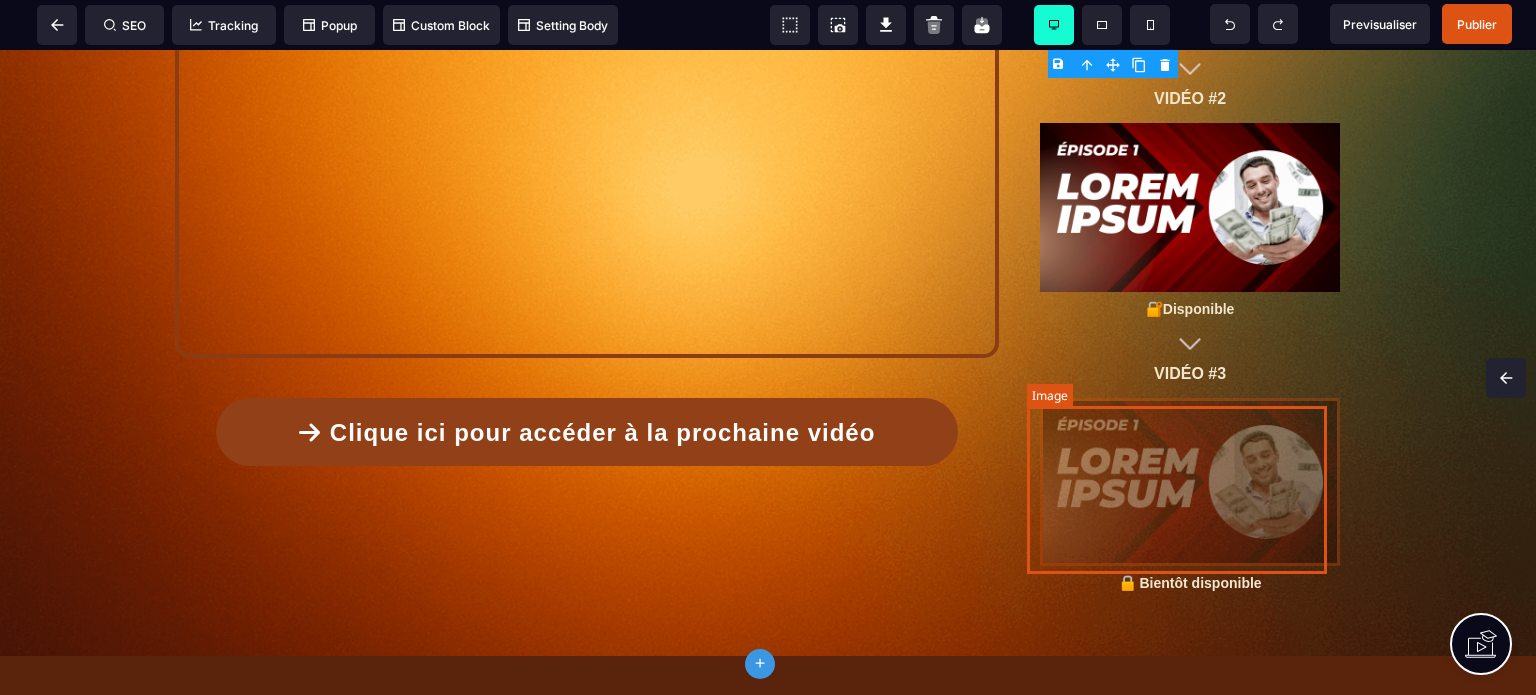select on "**********" 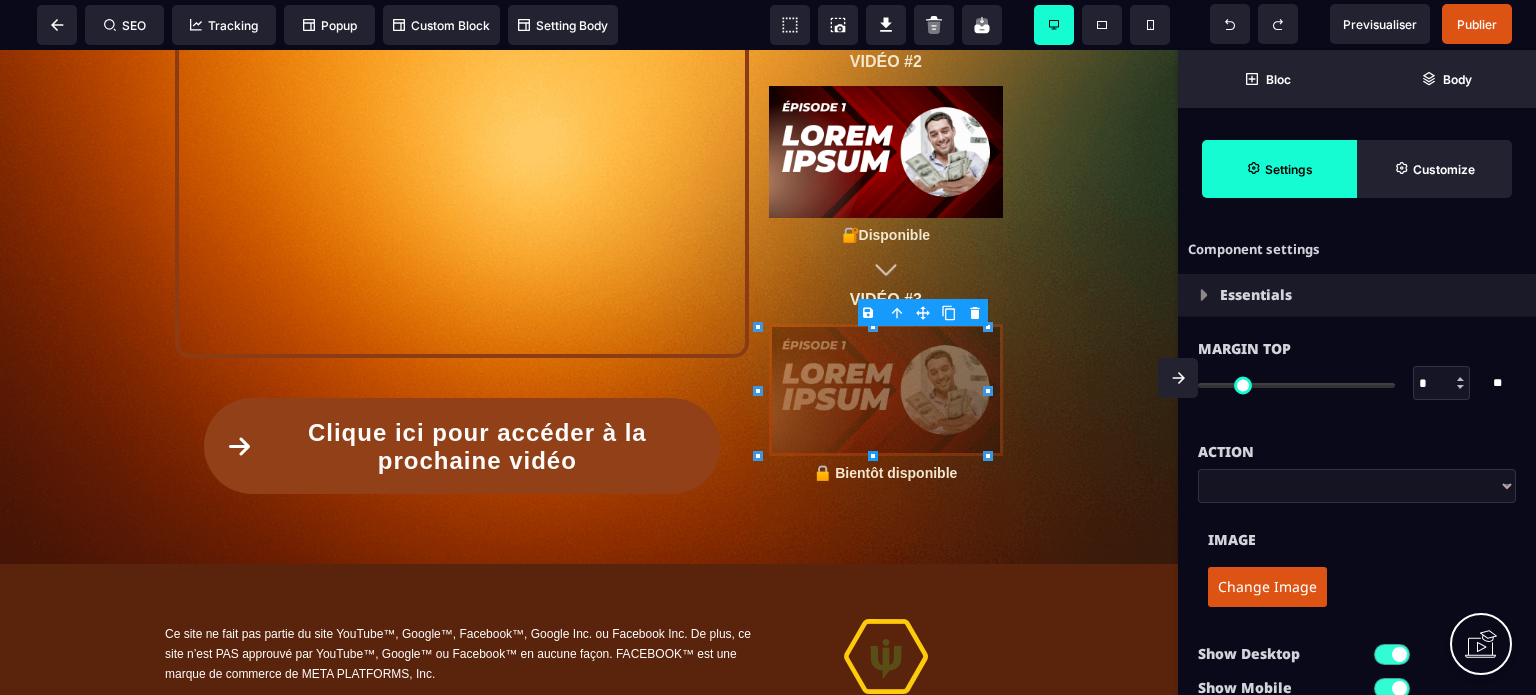 type on "***" 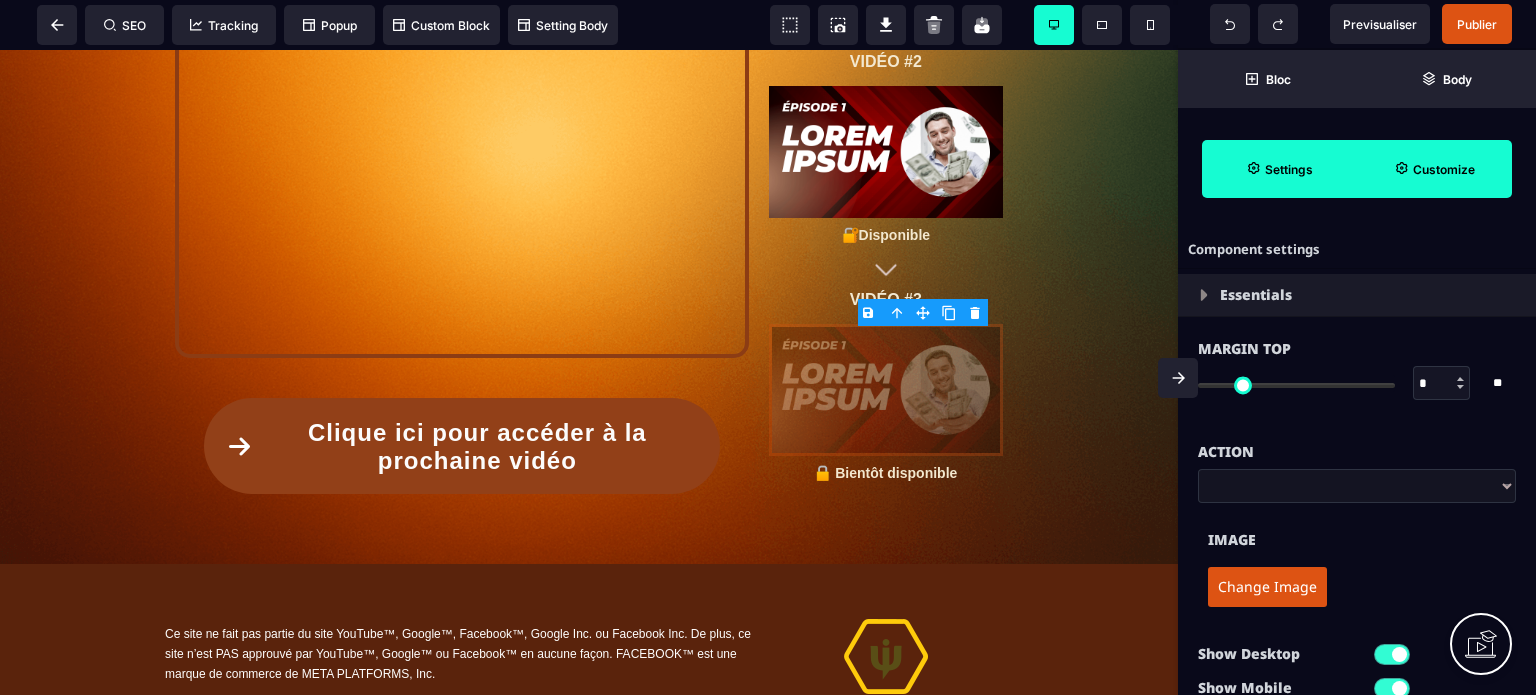click on "Customize" at bounding box center (1444, 169) 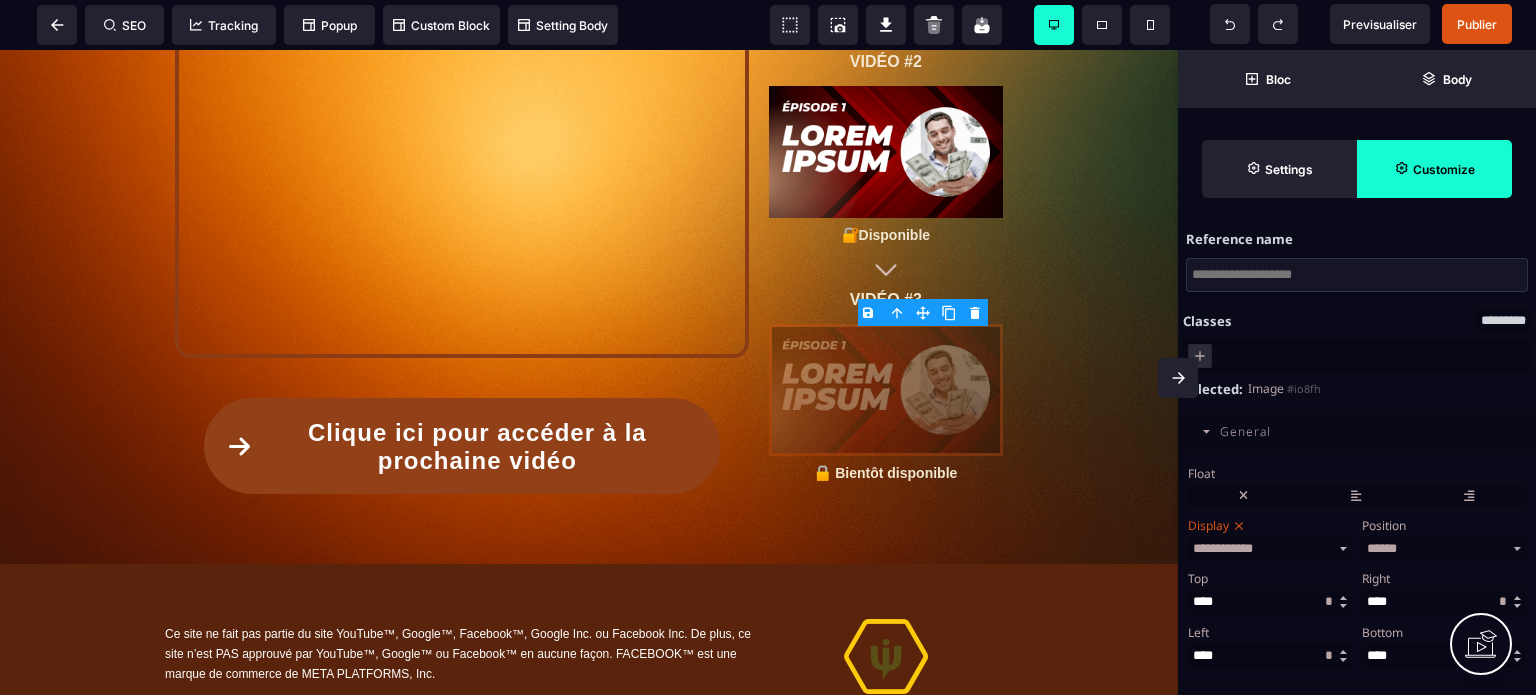 click on "Display
[FIRST] [LAST] [CARD] [CARD] [CARD]" at bounding box center (1270, 536) 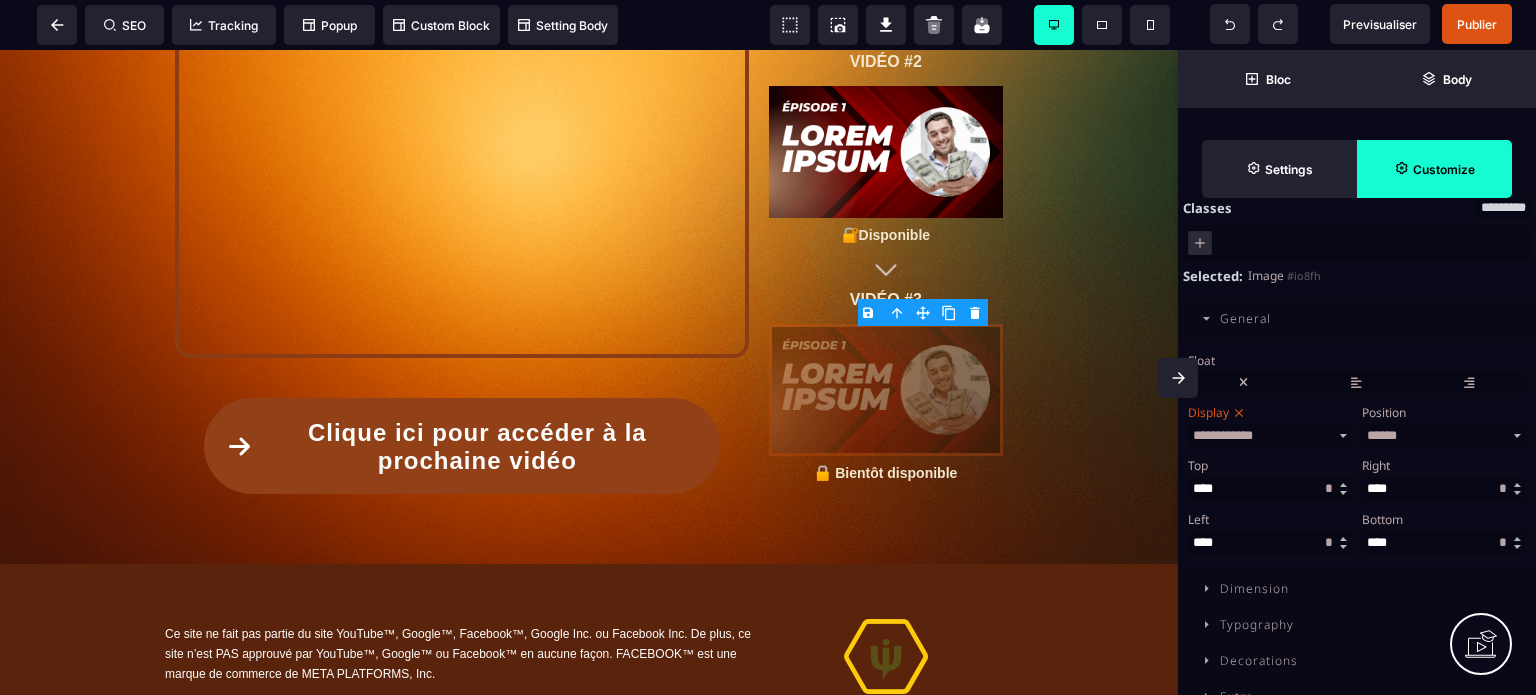 scroll, scrollTop: 176, scrollLeft: 0, axis: vertical 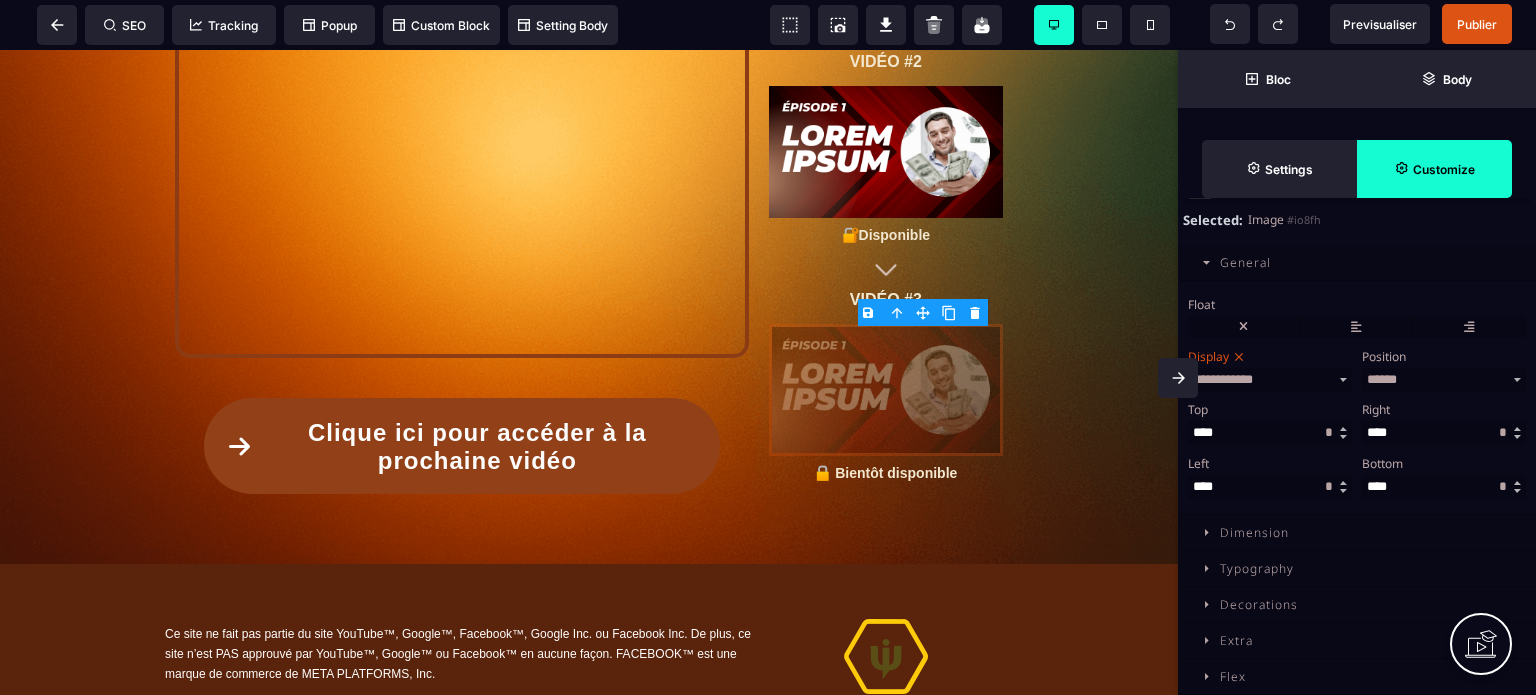 click on "Dimension" at bounding box center [1357, 533] 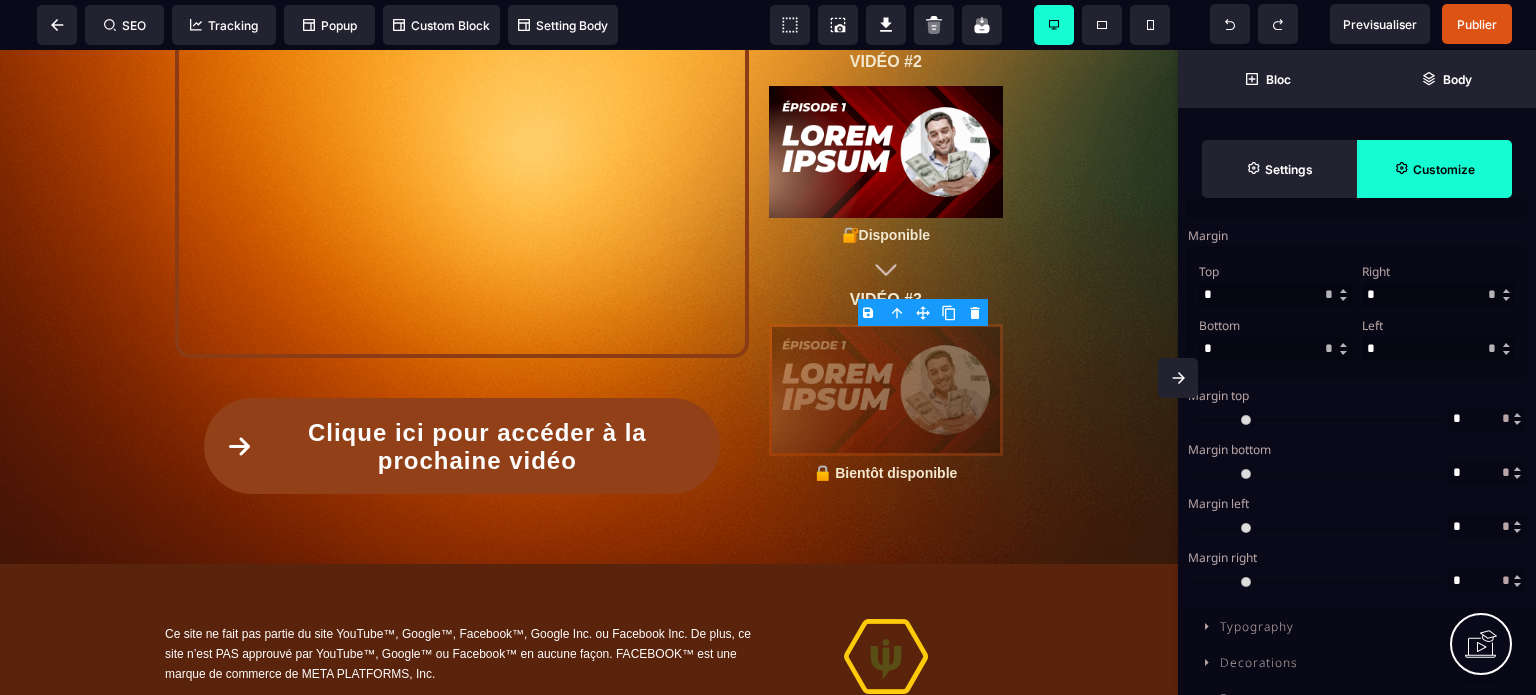 scroll, scrollTop: 872, scrollLeft: 0, axis: vertical 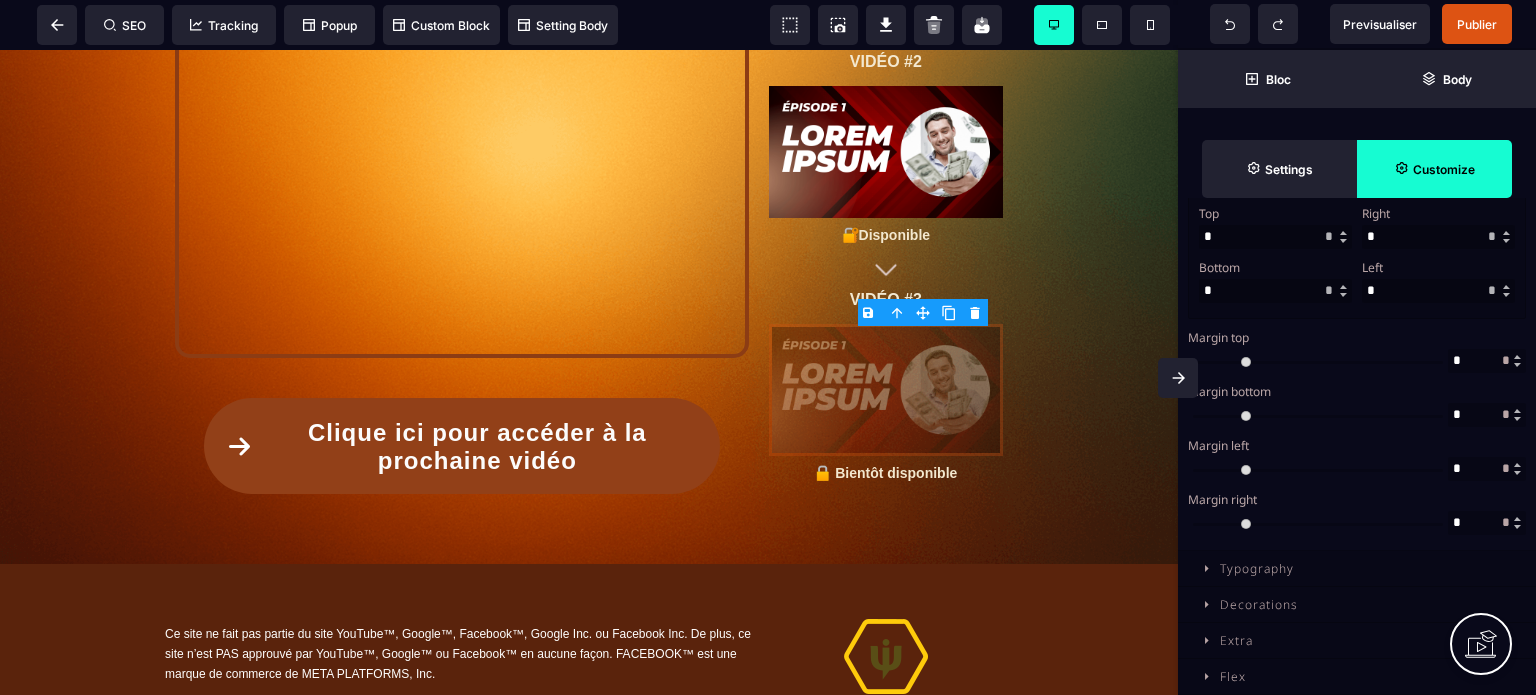 click on "Extra" at bounding box center [1357, 641] 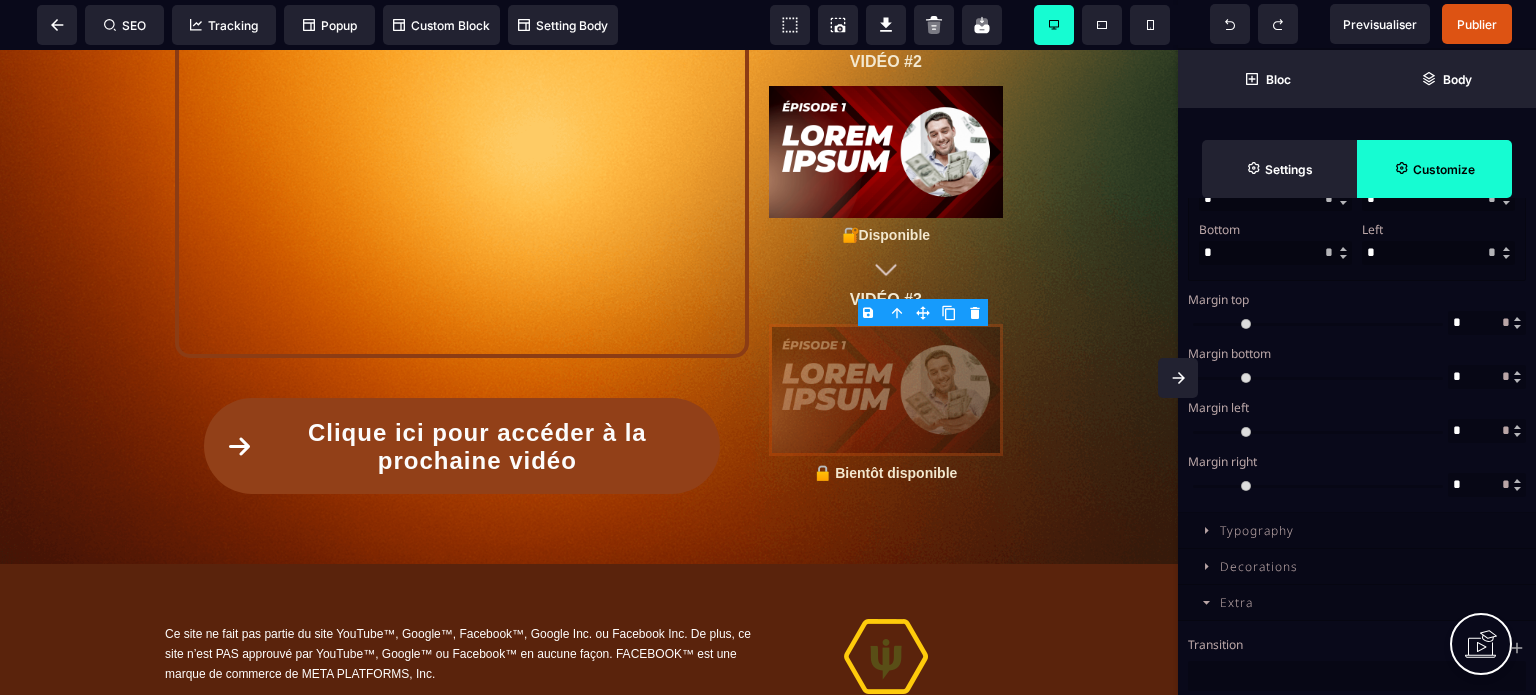 click on "Decorations" at bounding box center (1259, 566) 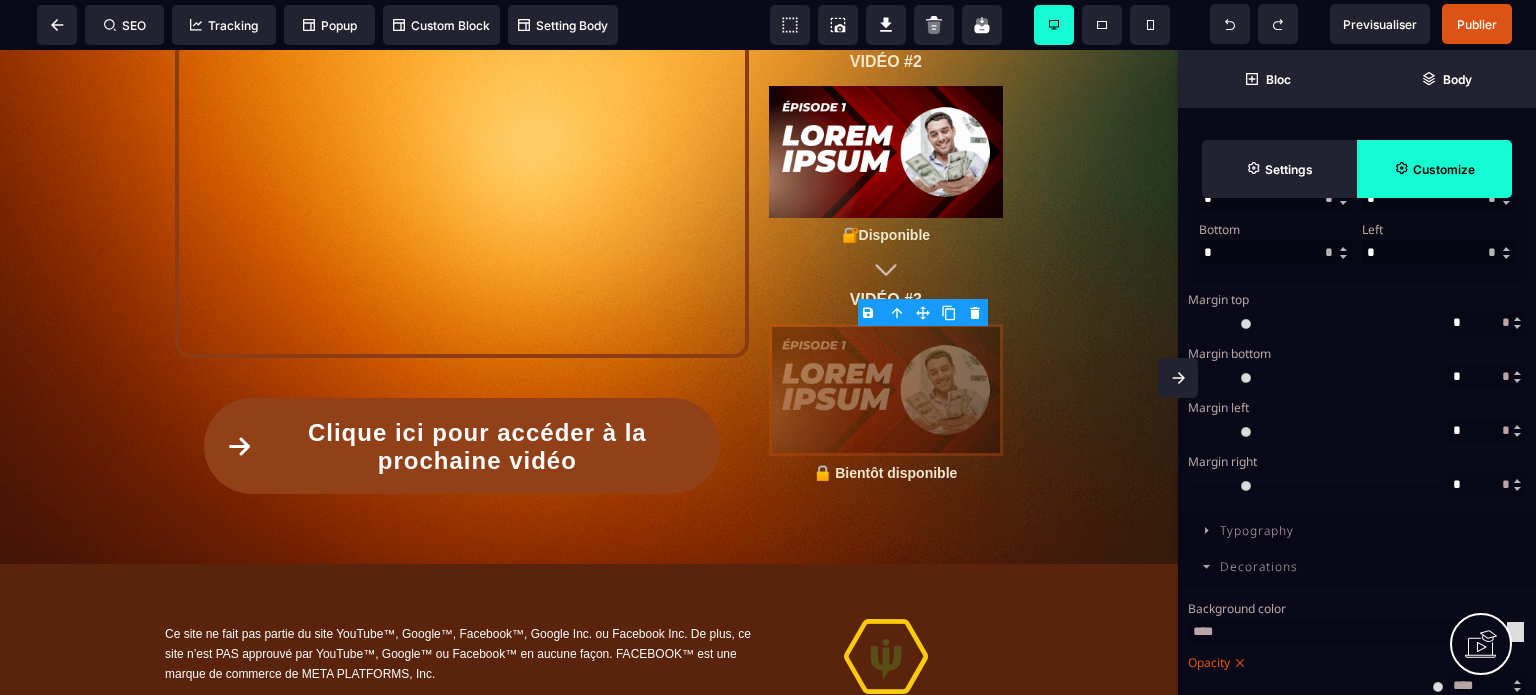 click on "Background color
****" at bounding box center (1357, 619) 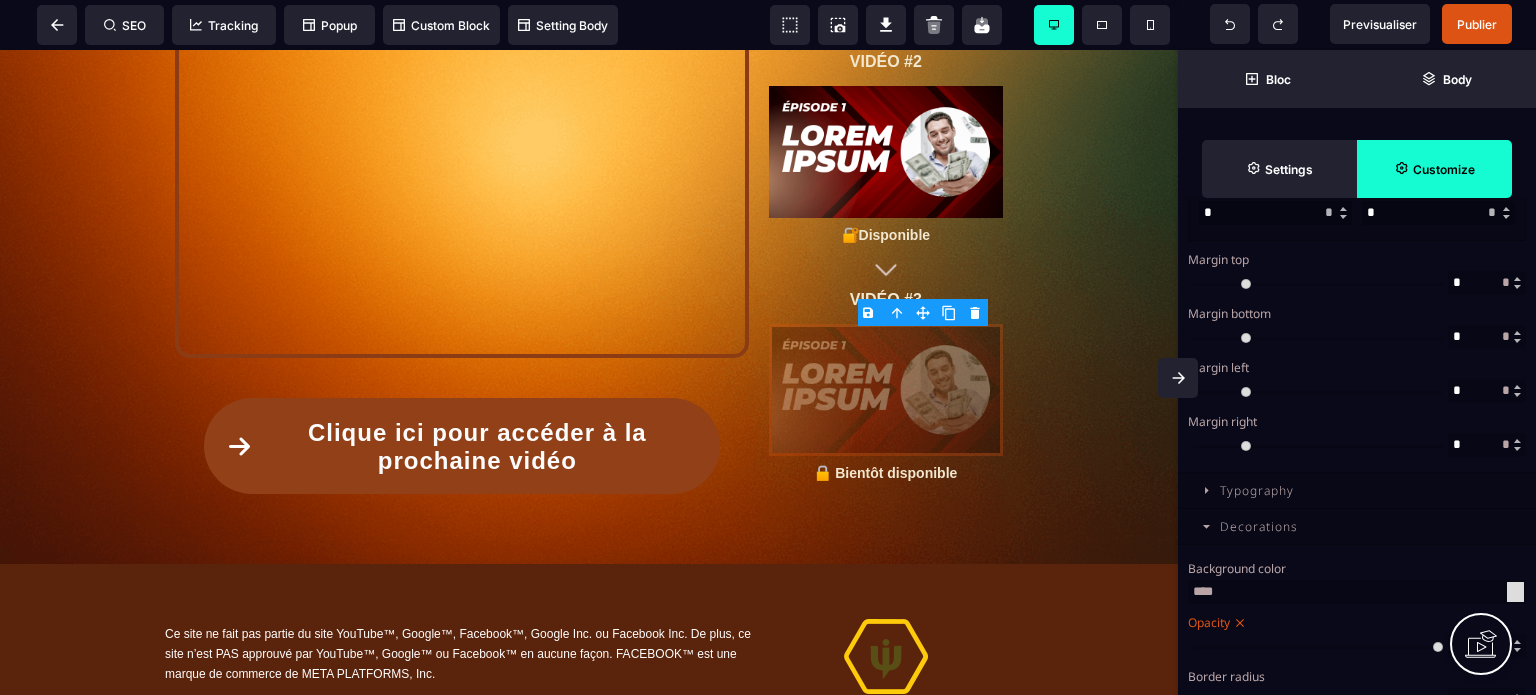 scroll, scrollTop: 992, scrollLeft: 0, axis: vertical 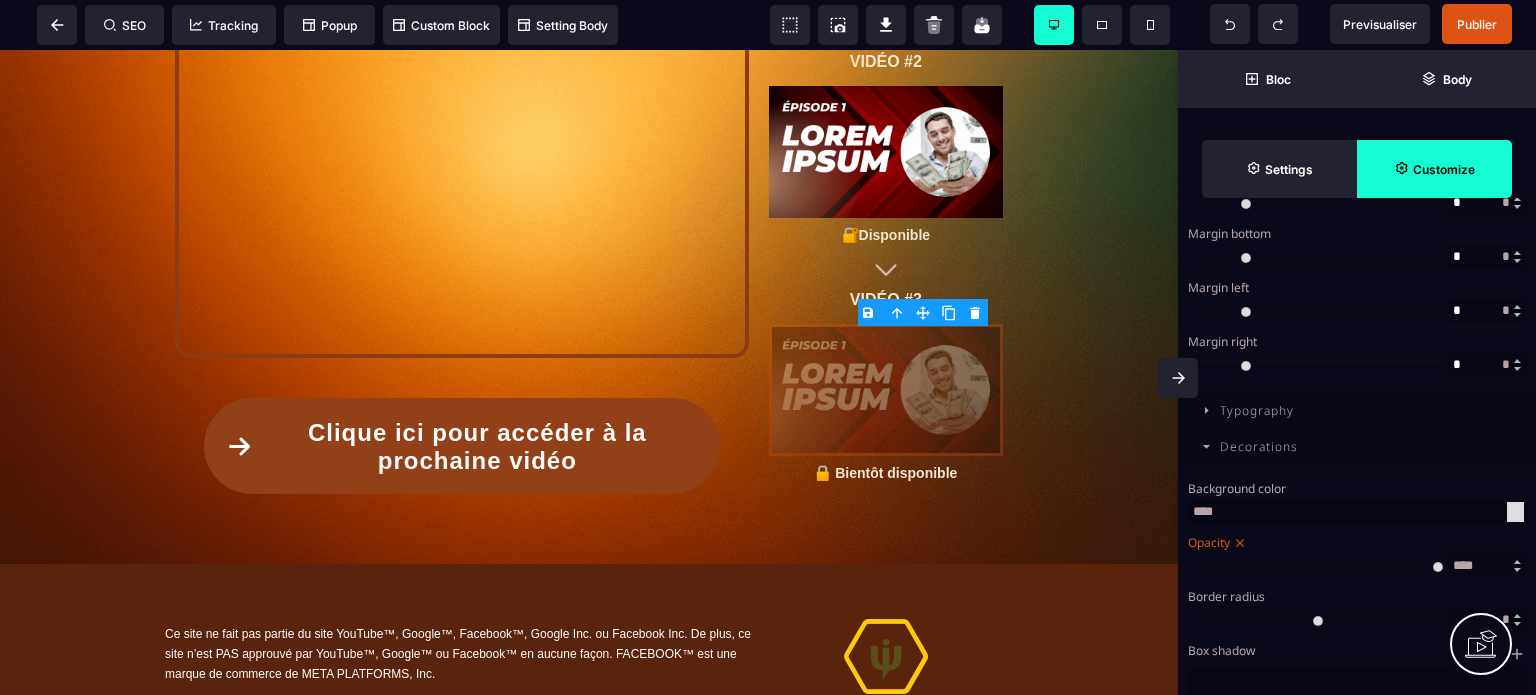 click 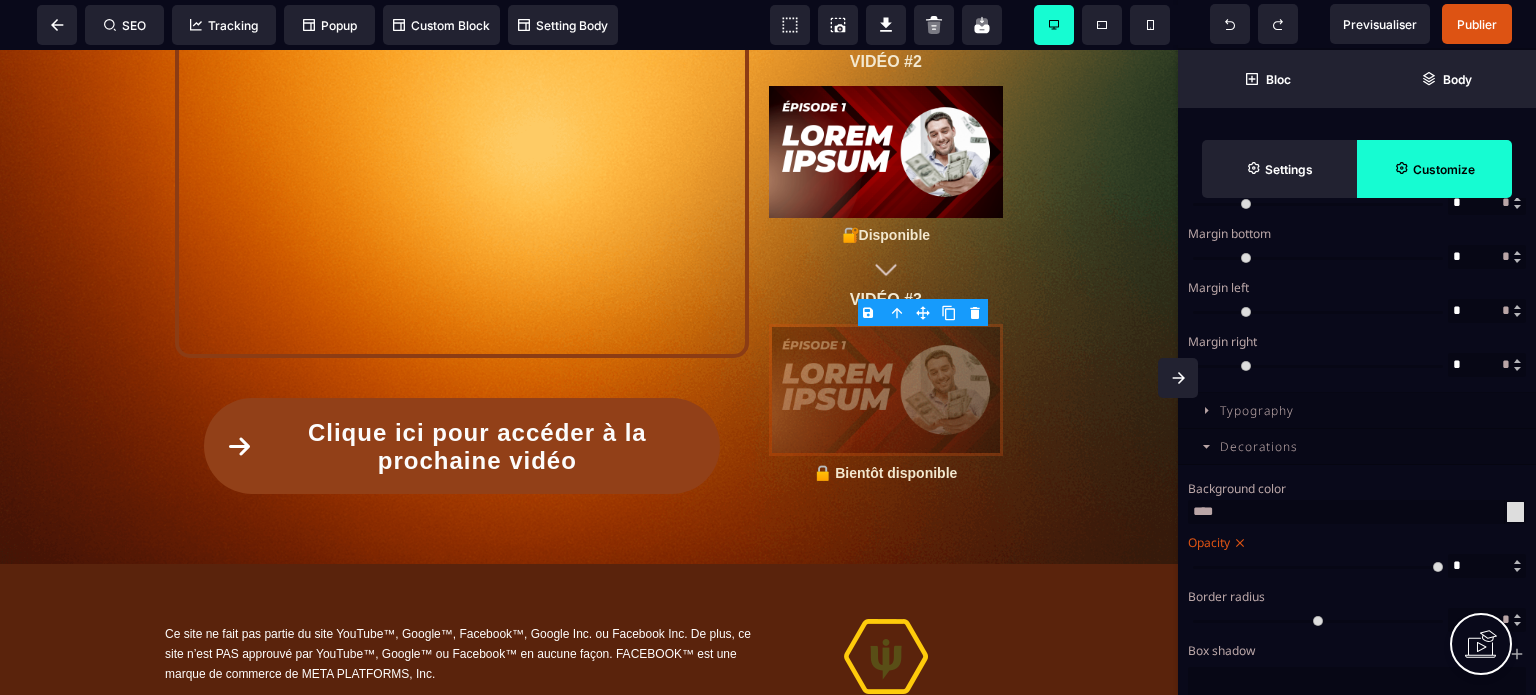 type on "*" 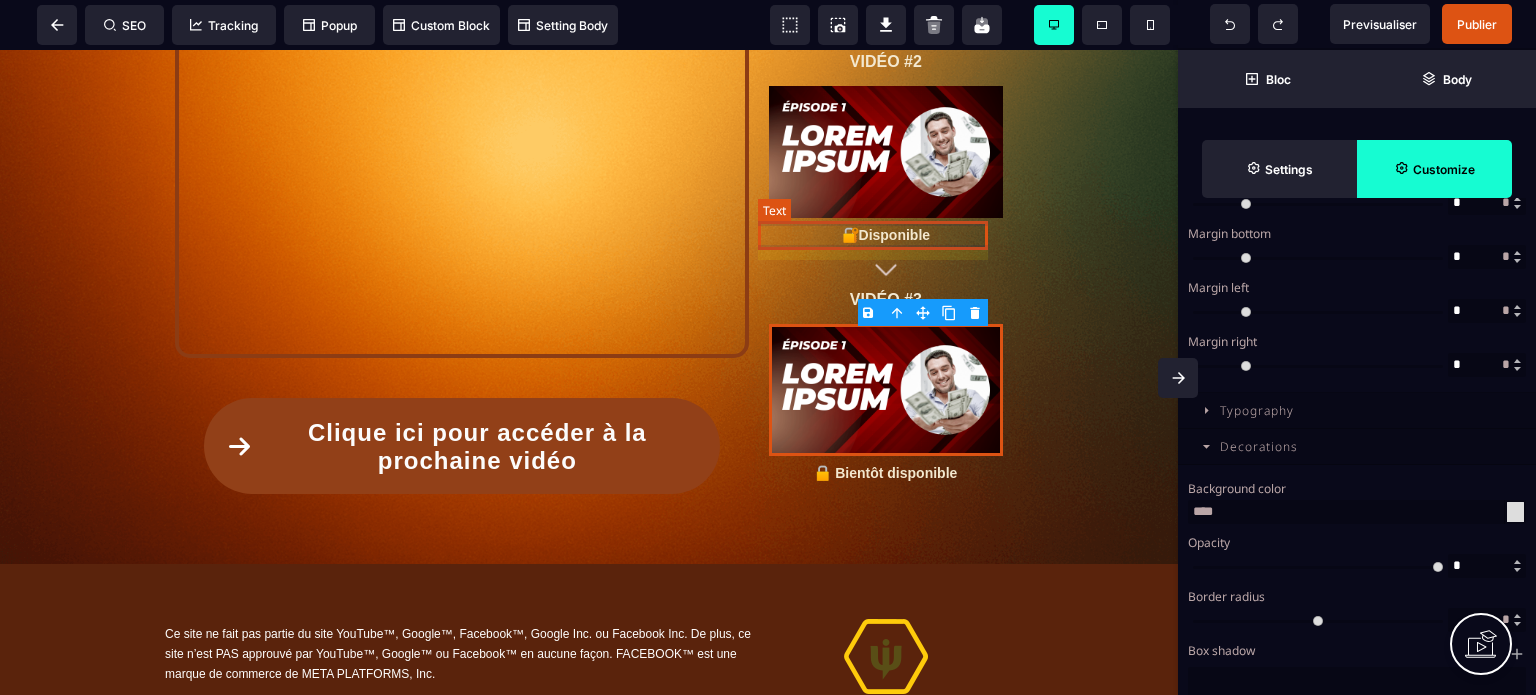 click on "🔐Disponible" at bounding box center [886, 235] 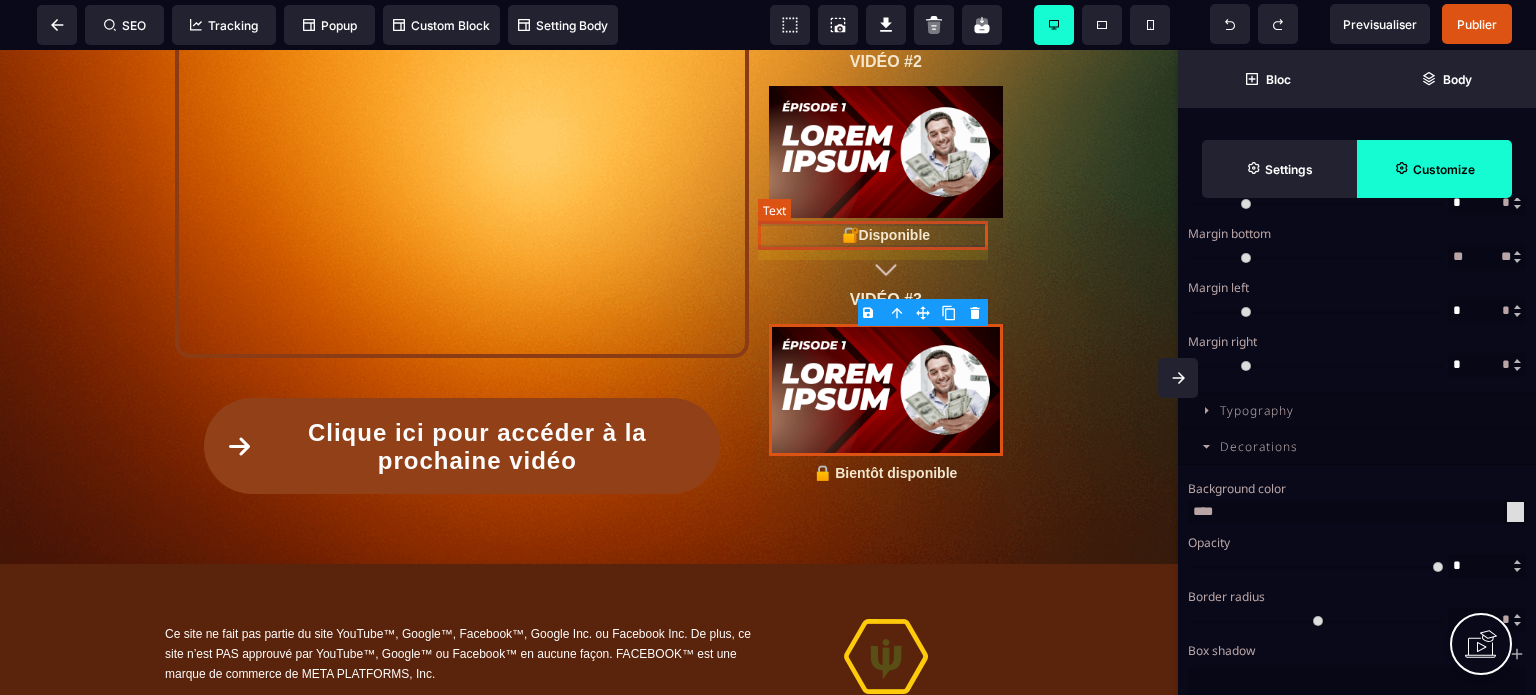 select on "***" 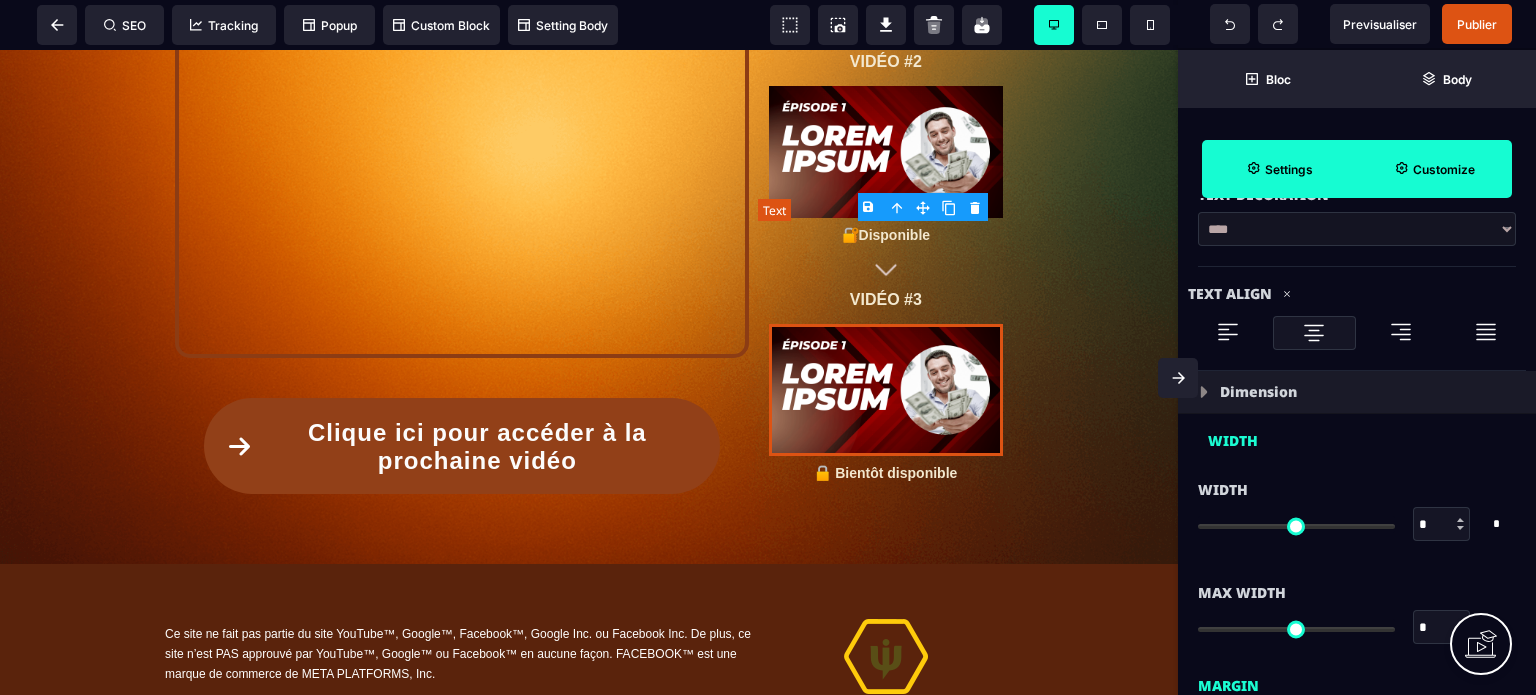 click on "🔐Disponible" at bounding box center (886, 235) 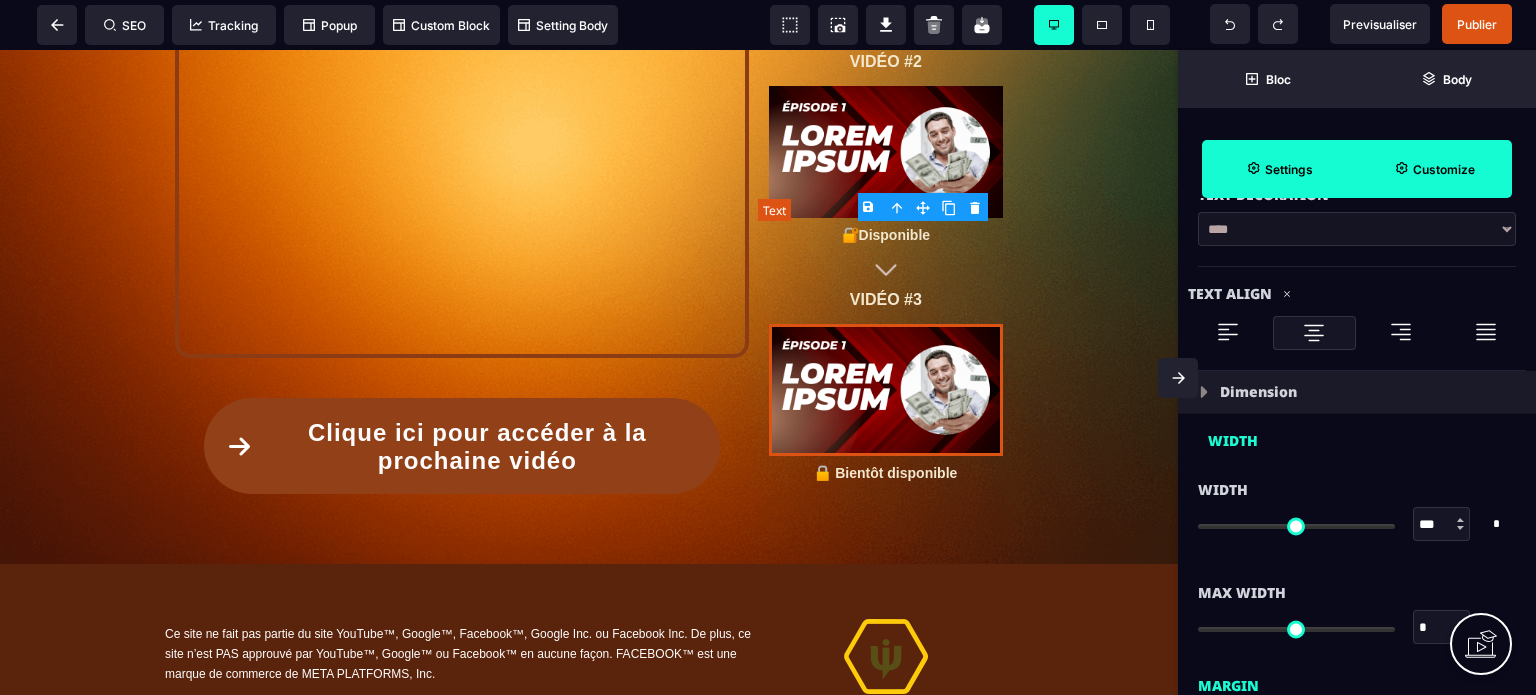 type on "***" 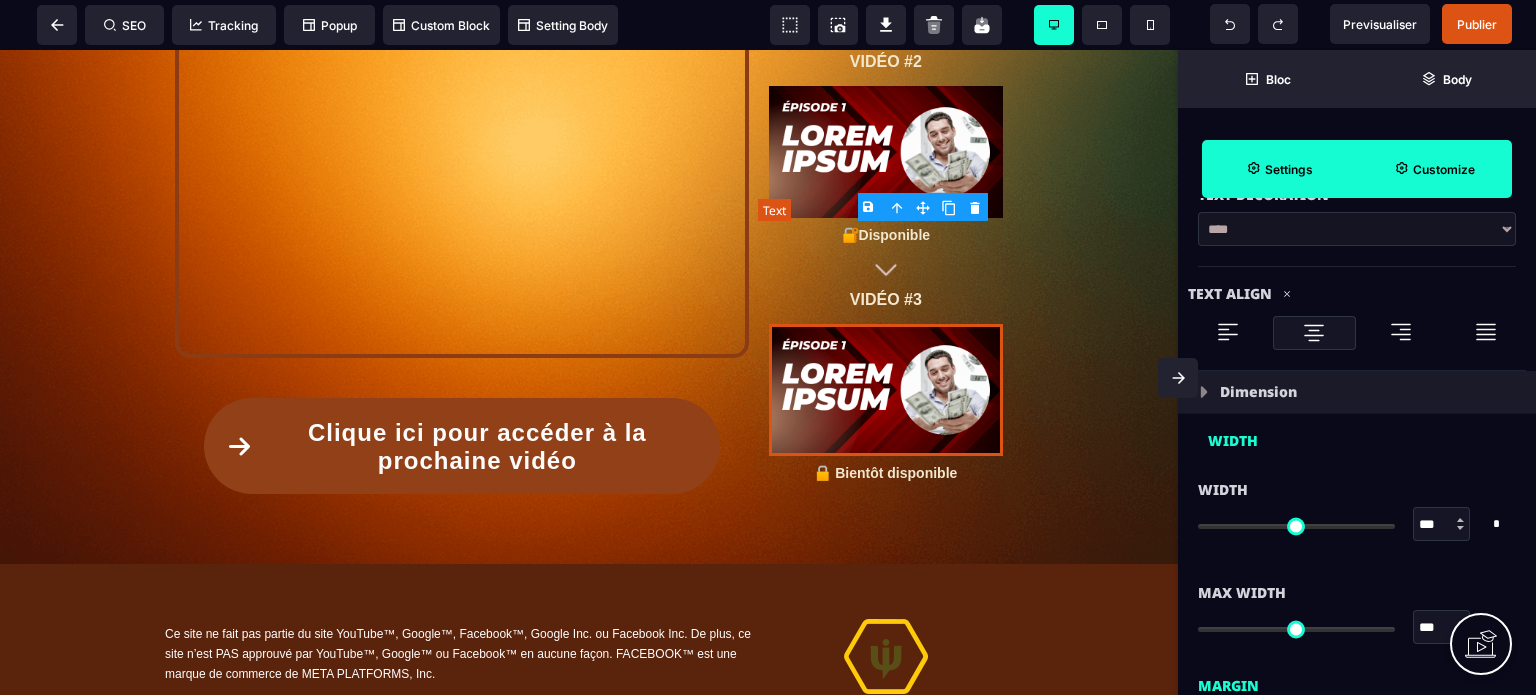 type on "**" 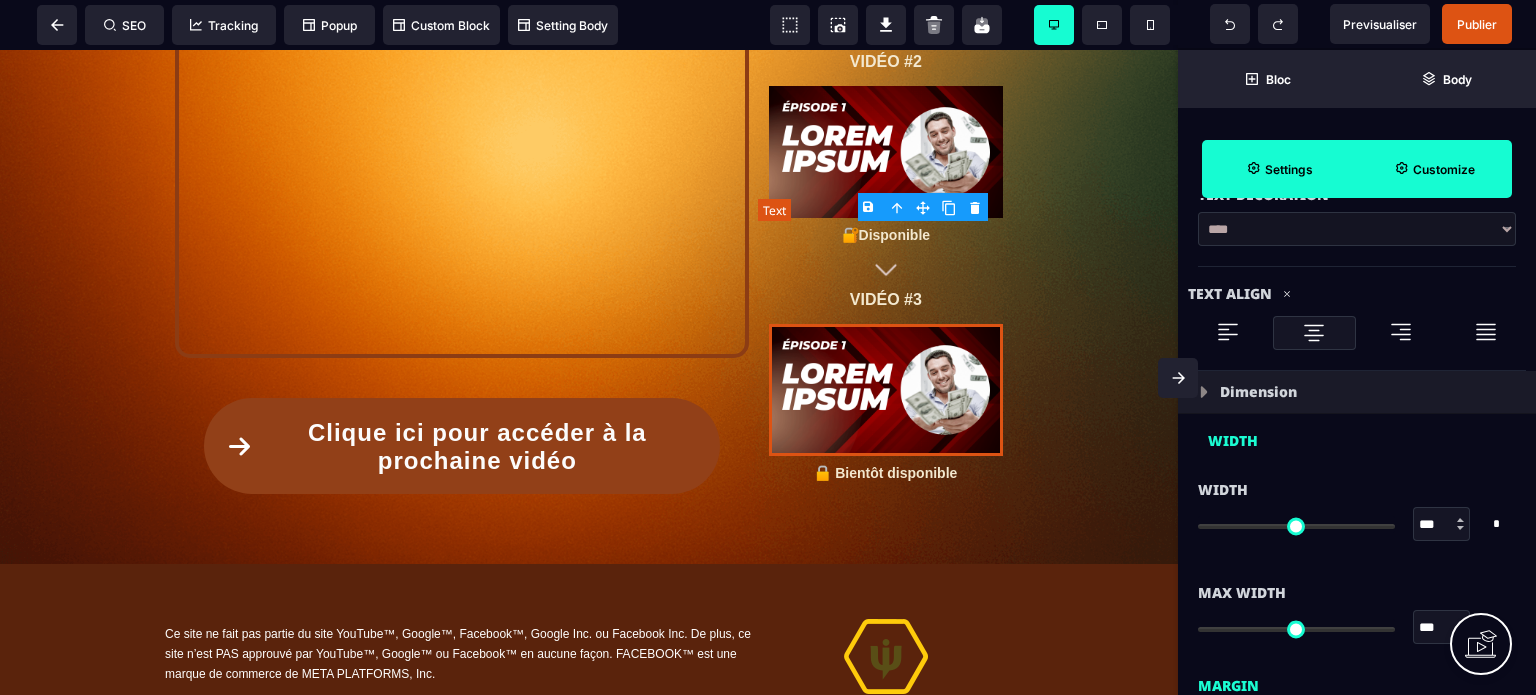 type on "*" 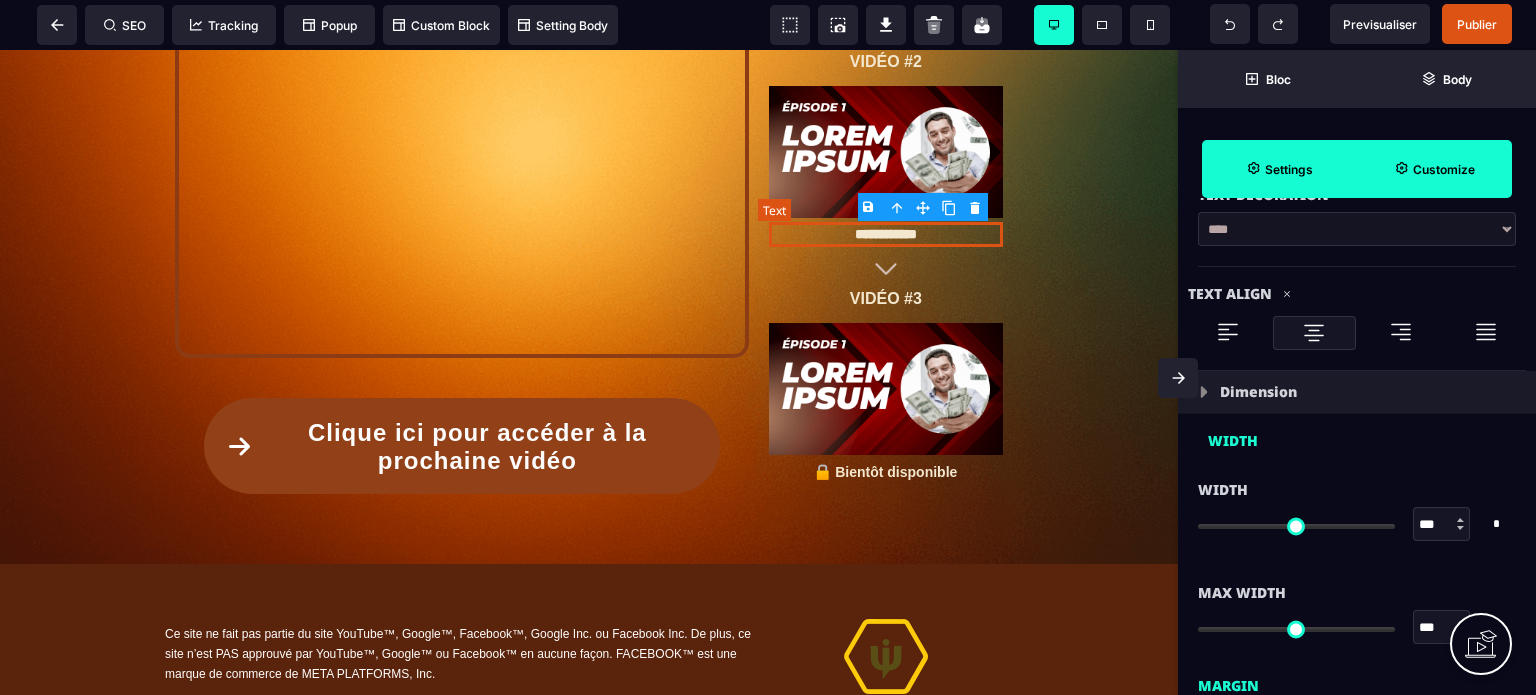 scroll, scrollTop: 0, scrollLeft: 0, axis: both 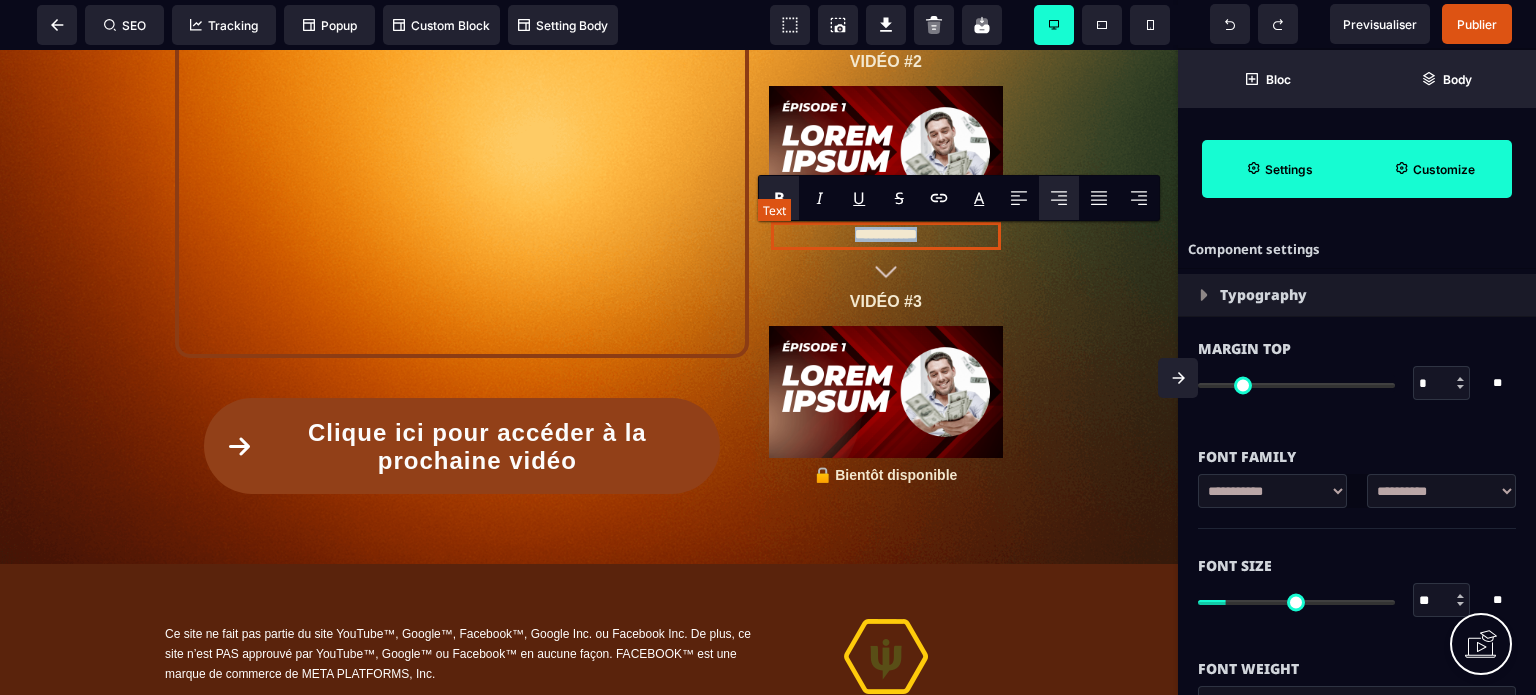 copy on "**********" 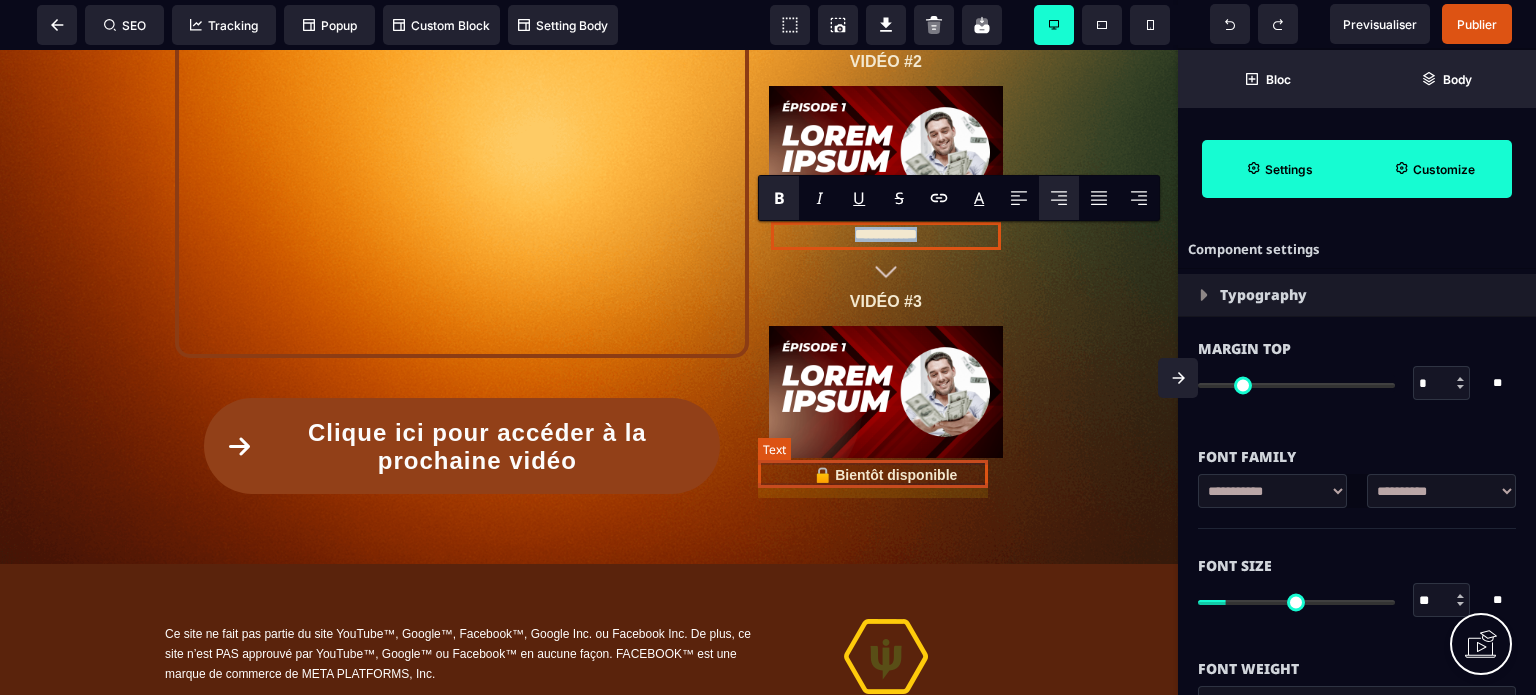 click on "🔒 Bientôt disponible" at bounding box center [886, 475] 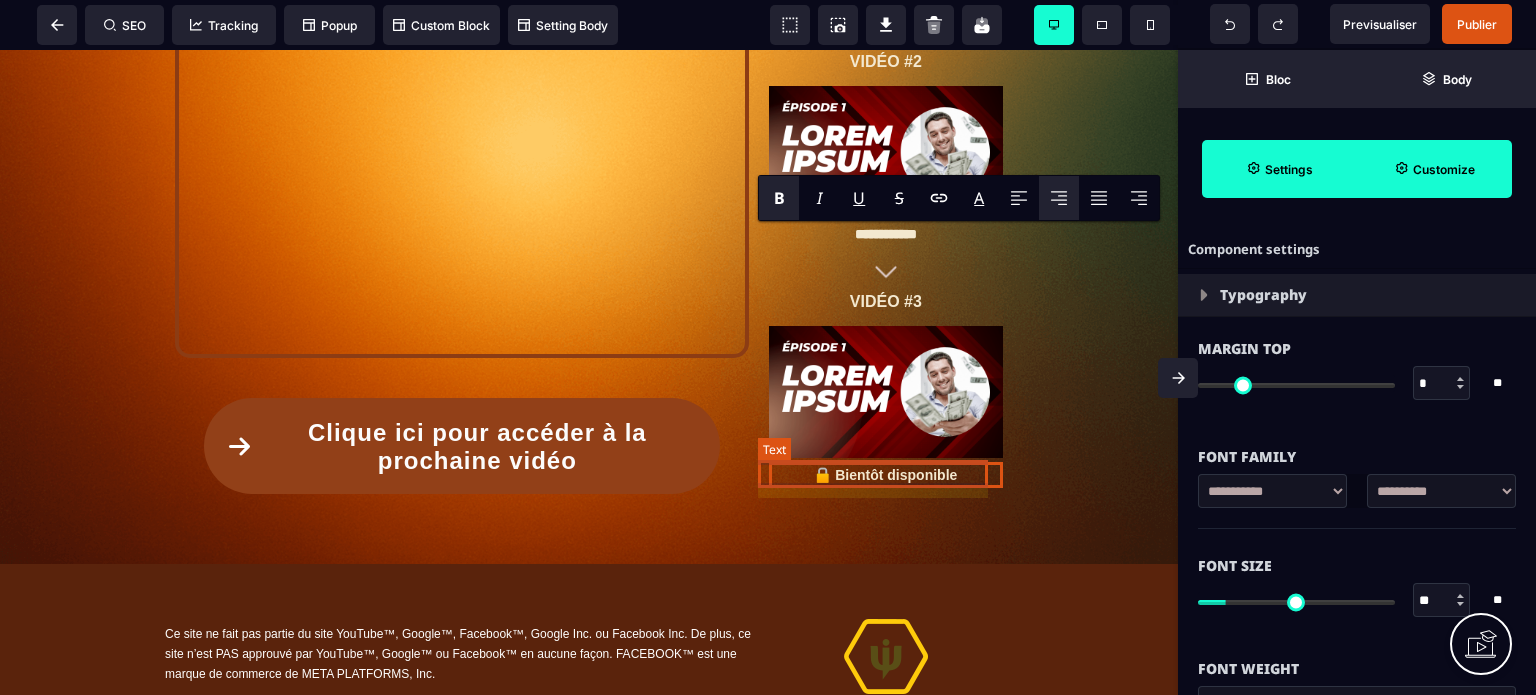 click on "🔒 Bientôt disponible" at bounding box center [886, 475] 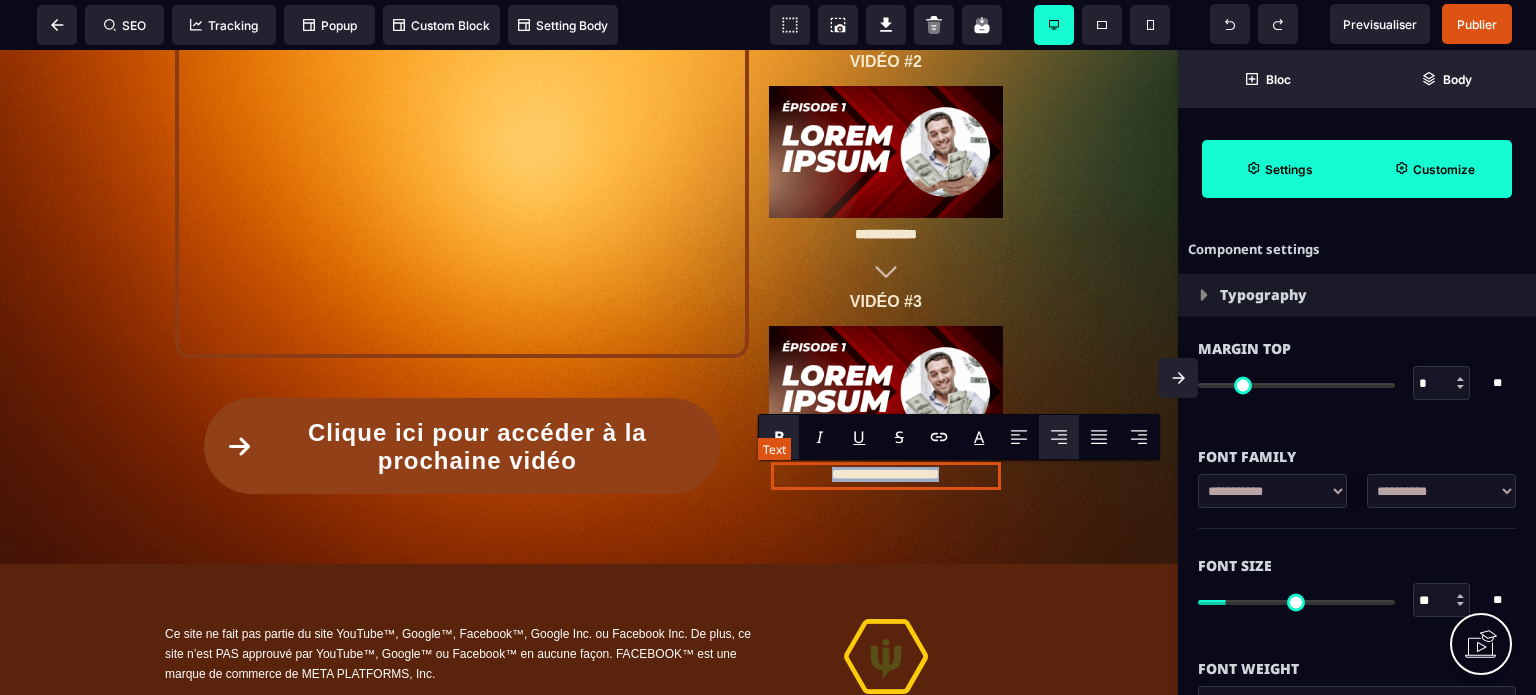 type 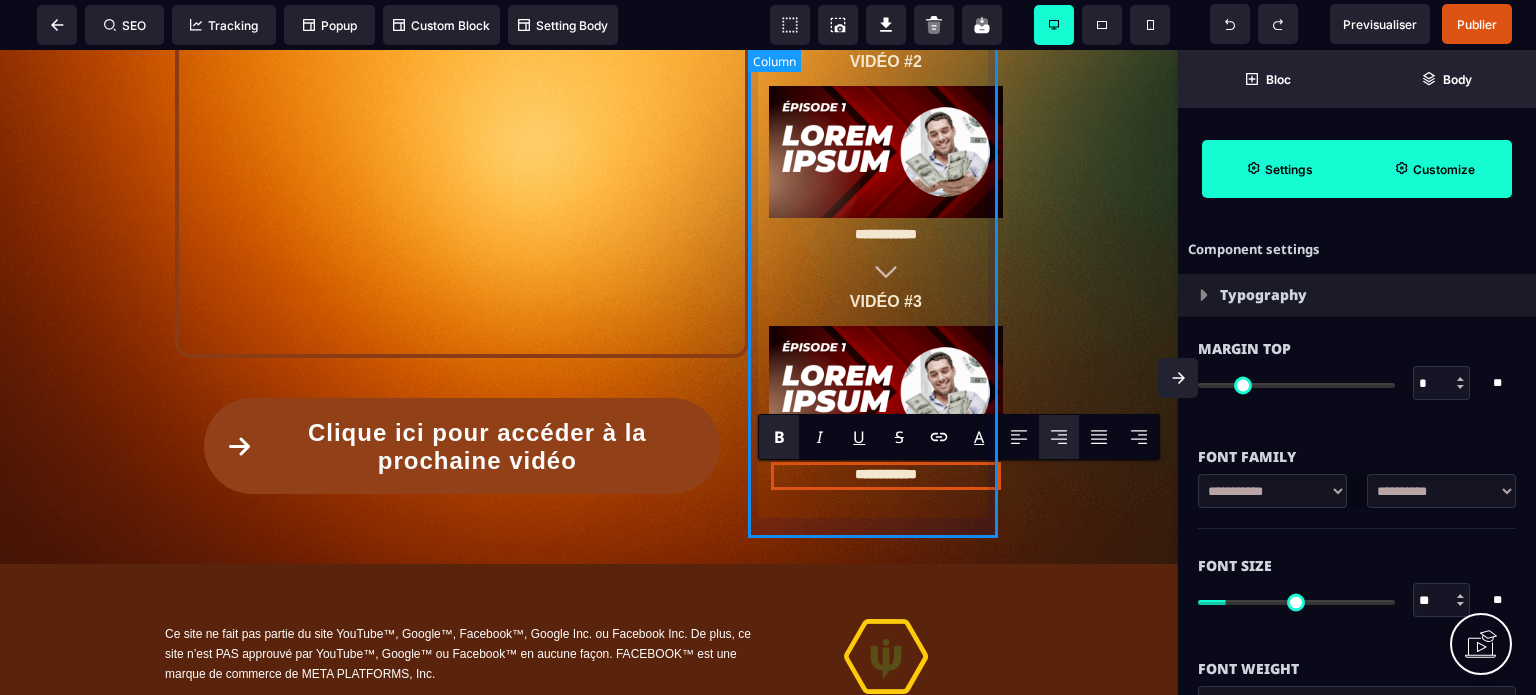 click on "**********" at bounding box center (886, 162) 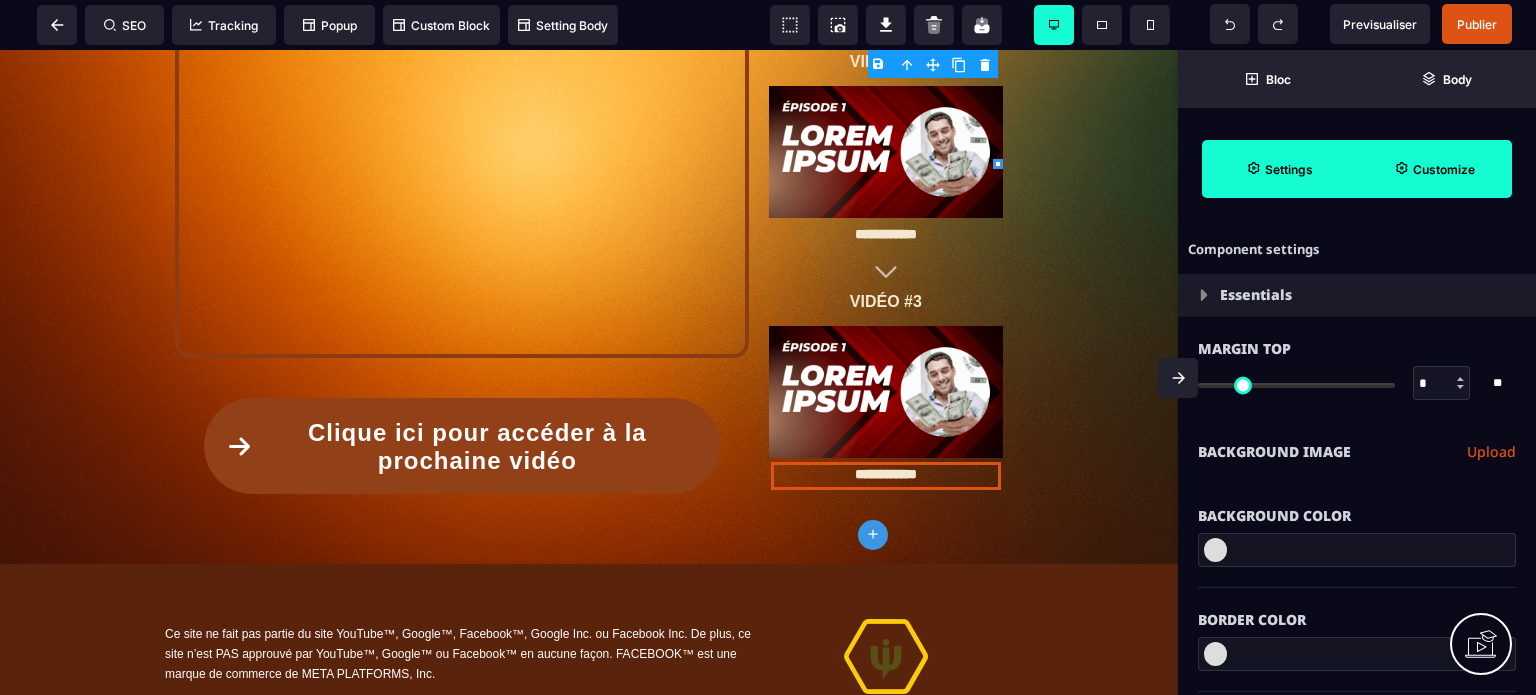 type on "*" 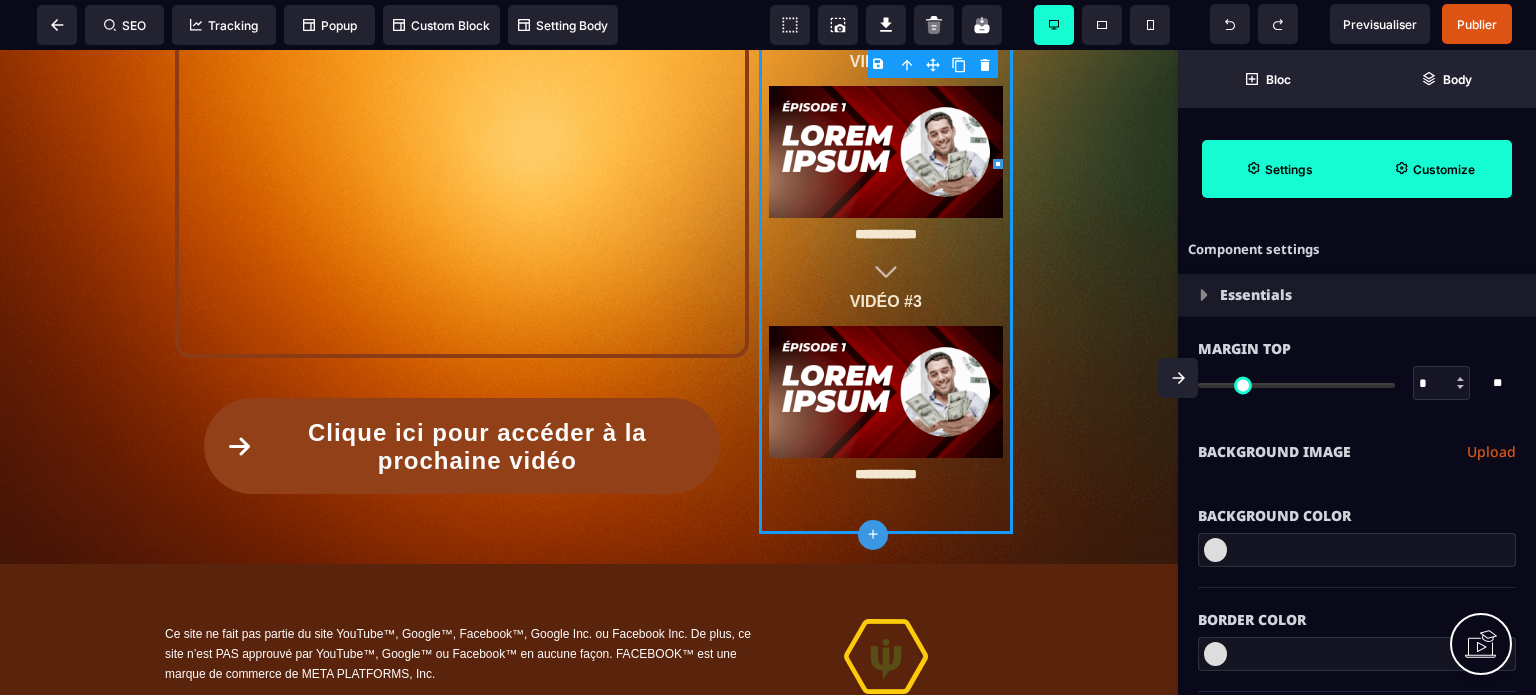 select on "**" 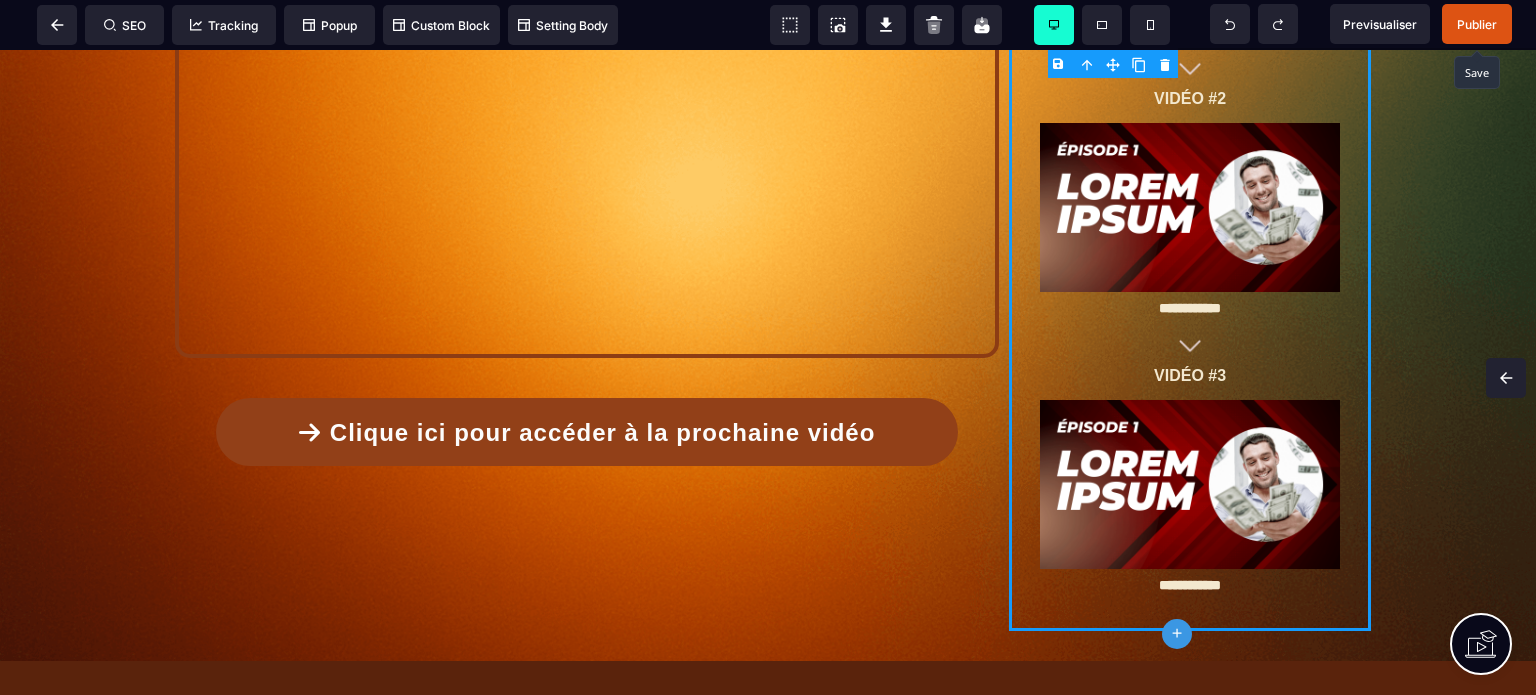 click on "Publier" at bounding box center [1477, 24] 